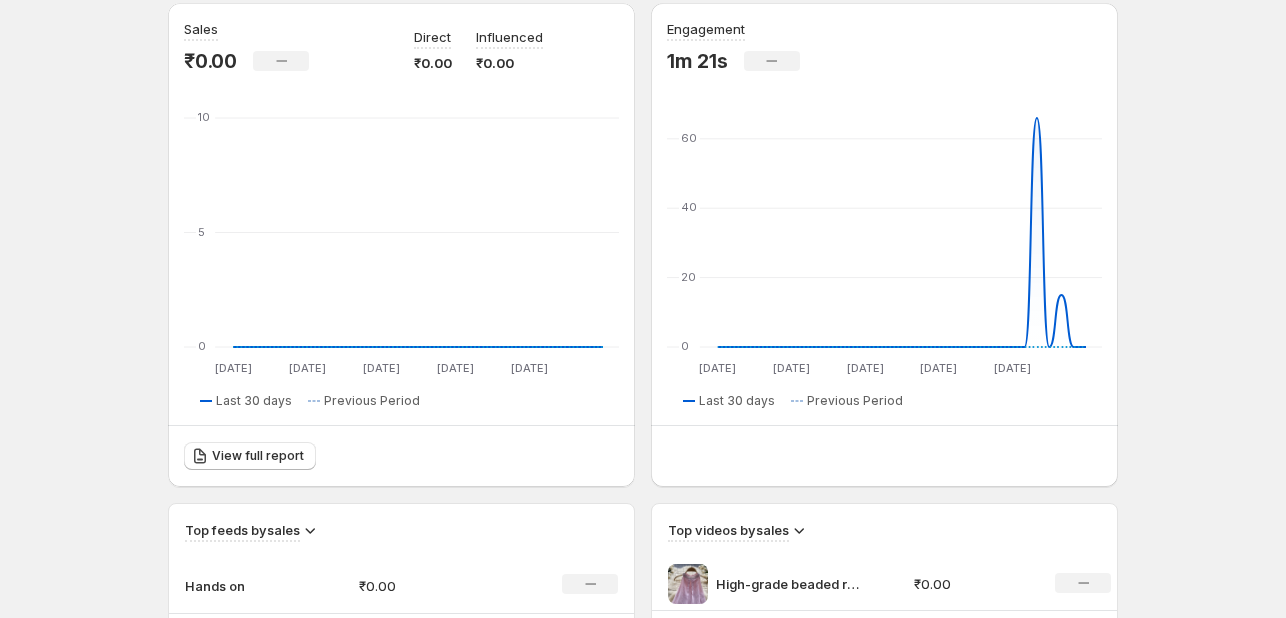 scroll, scrollTop: 0, scrollLeft: 0, axis: both 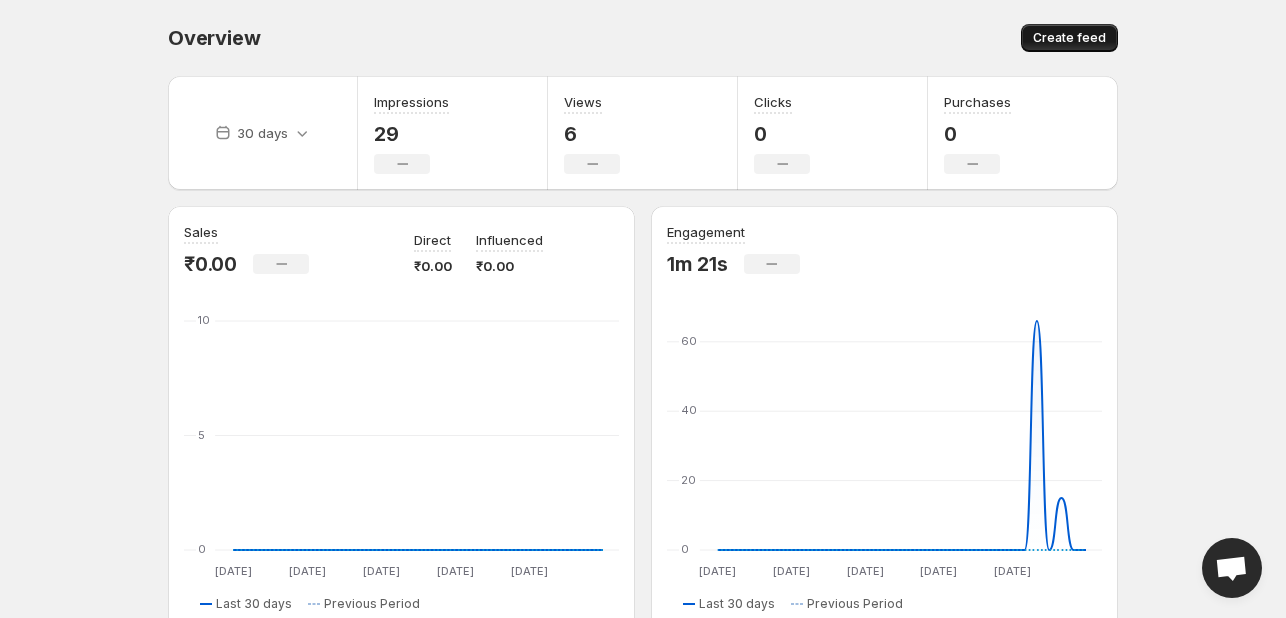 click on "Create feed" at bounding box center [1069, 38] 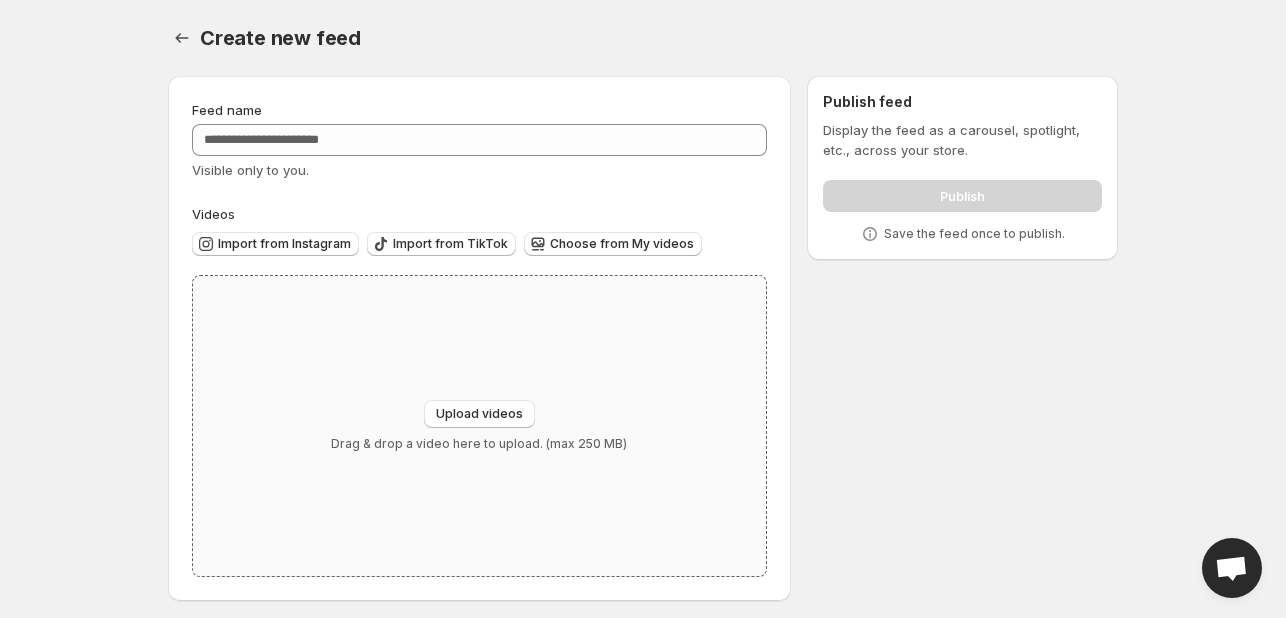 click on "Upload videos Drag & drop a video here to upload. (max 250 MB)" at bounding box center [479, 426] 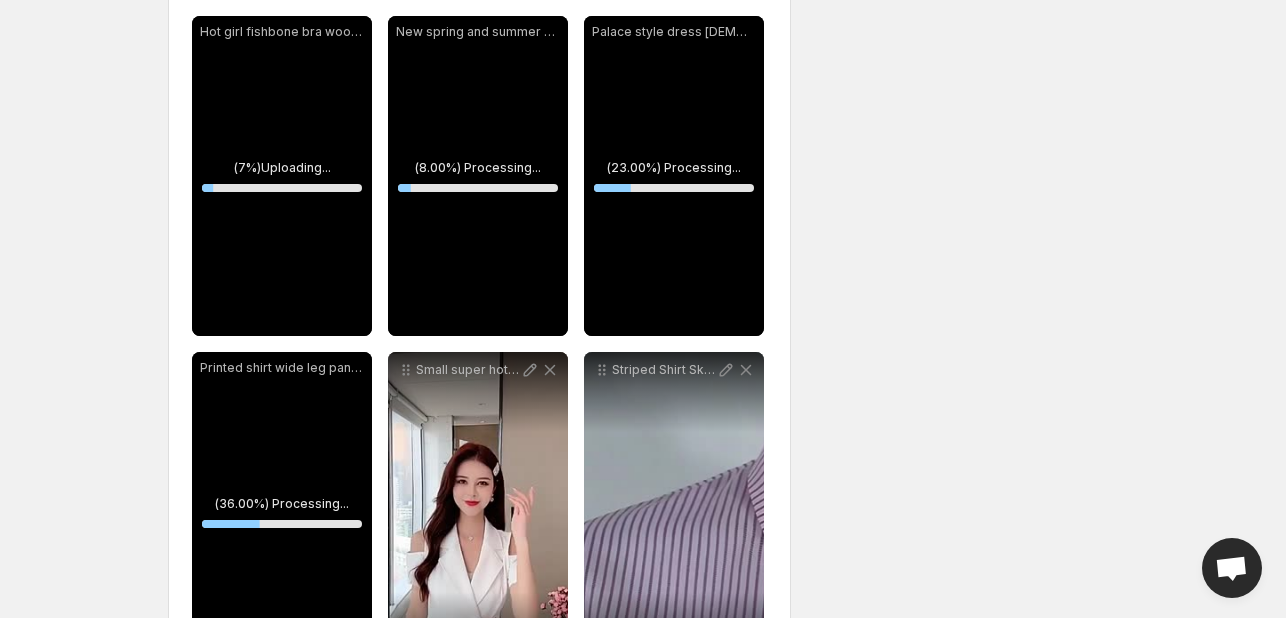 scroll, scrollTop: 1069, scrollLeft: 0, axis: vertical 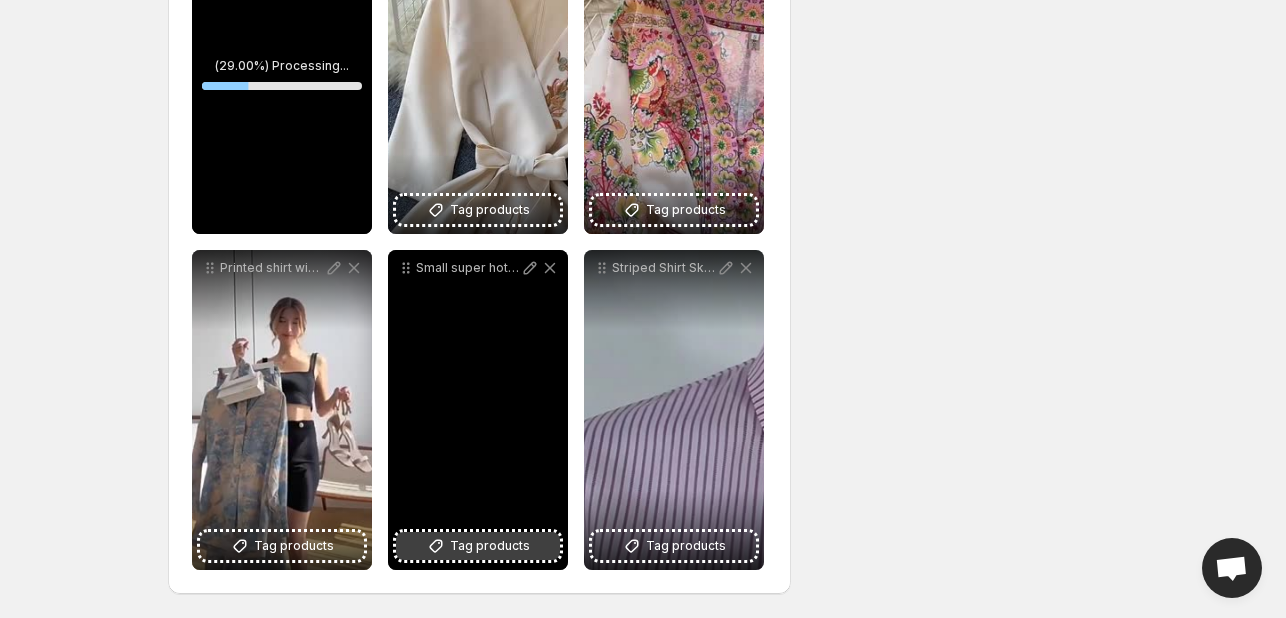 click on "Tag products" at bounding box center (490, 546) 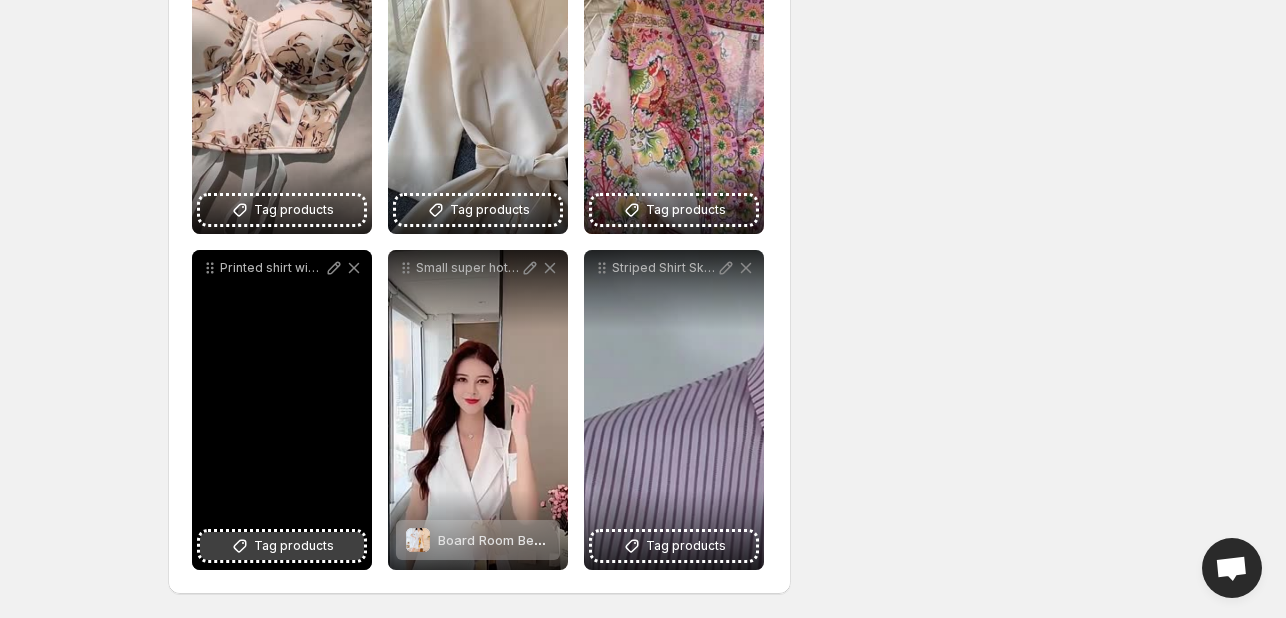 click on "Tag products" at bounding box center [282, 546] 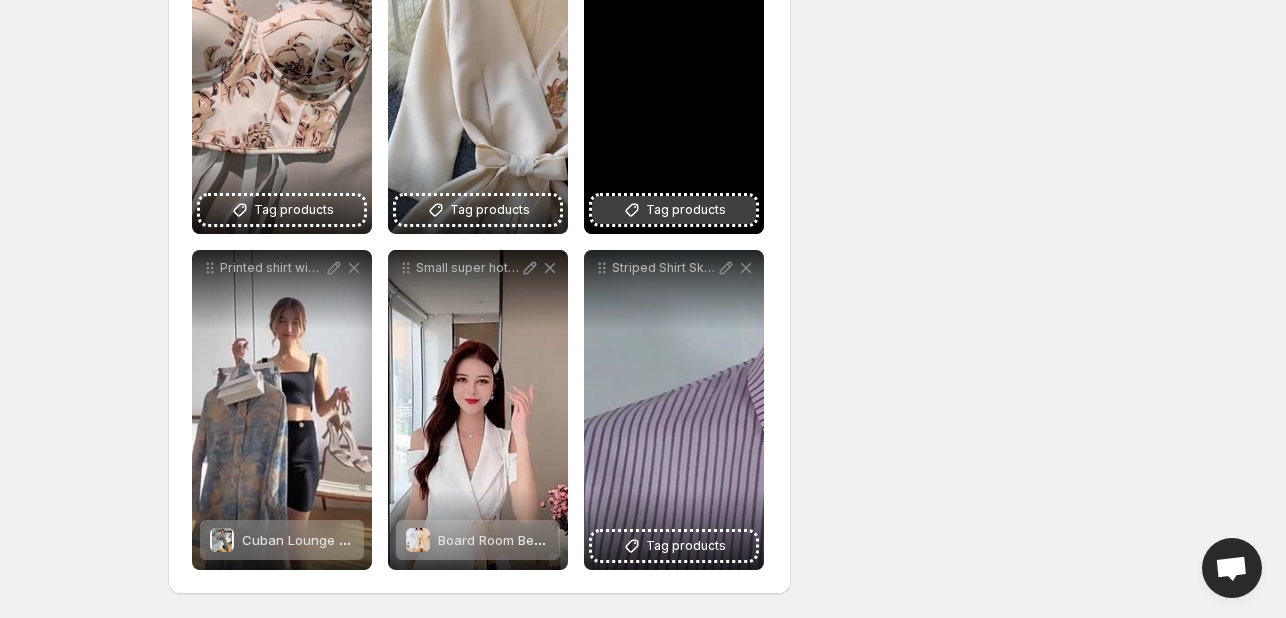 click 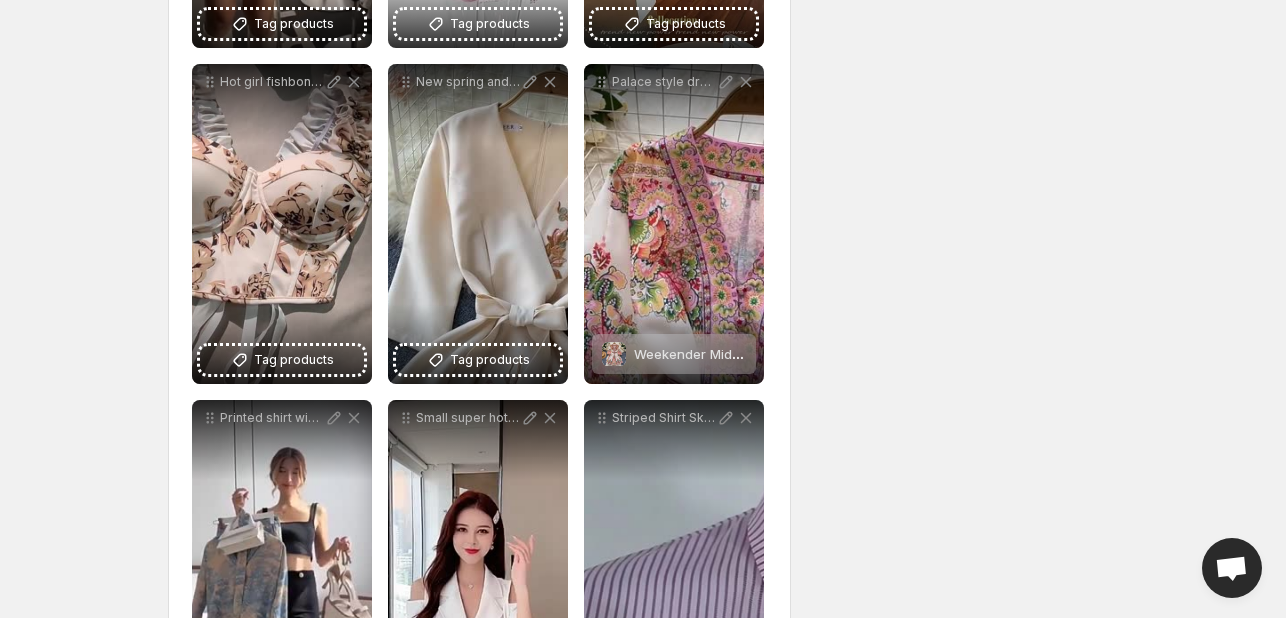 scroll, scrollTop: 917, scrollLeft: 0, axis: vertical 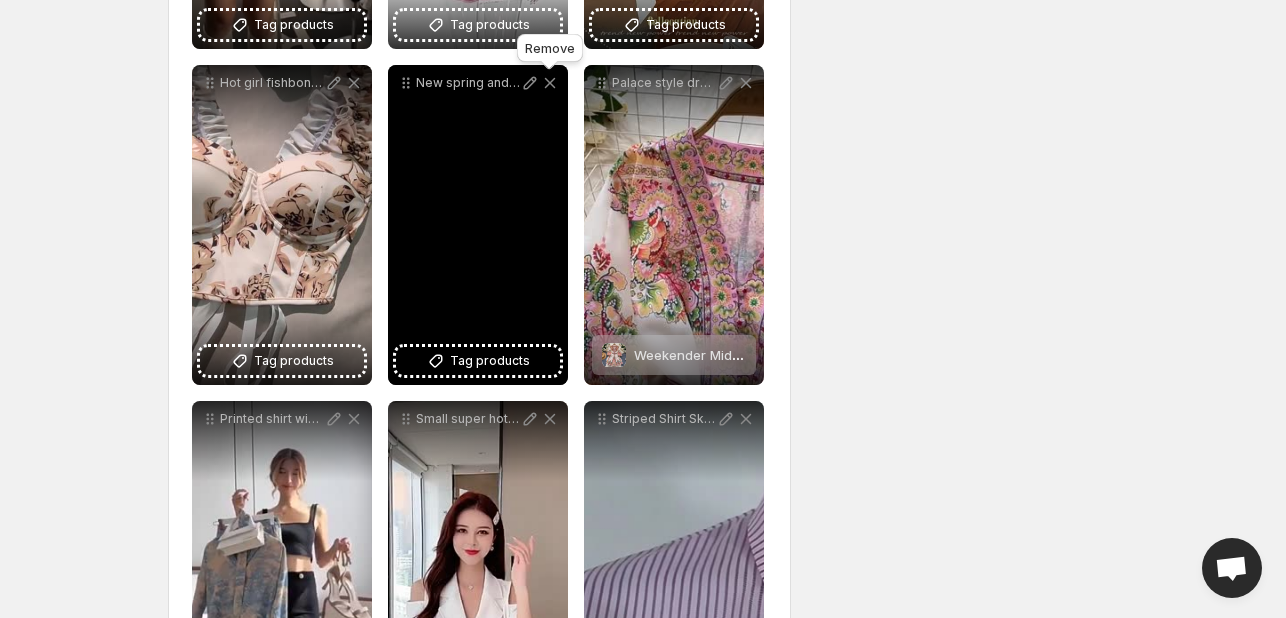 click 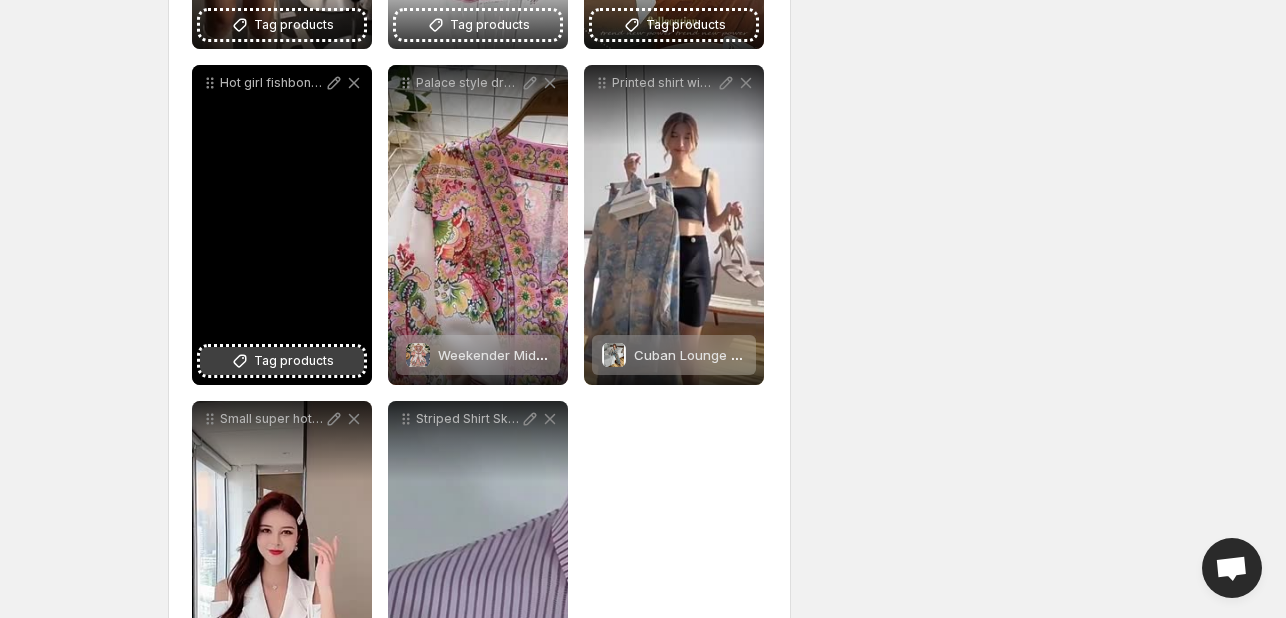 click on "Tag products" at bounding box center [294, 361] 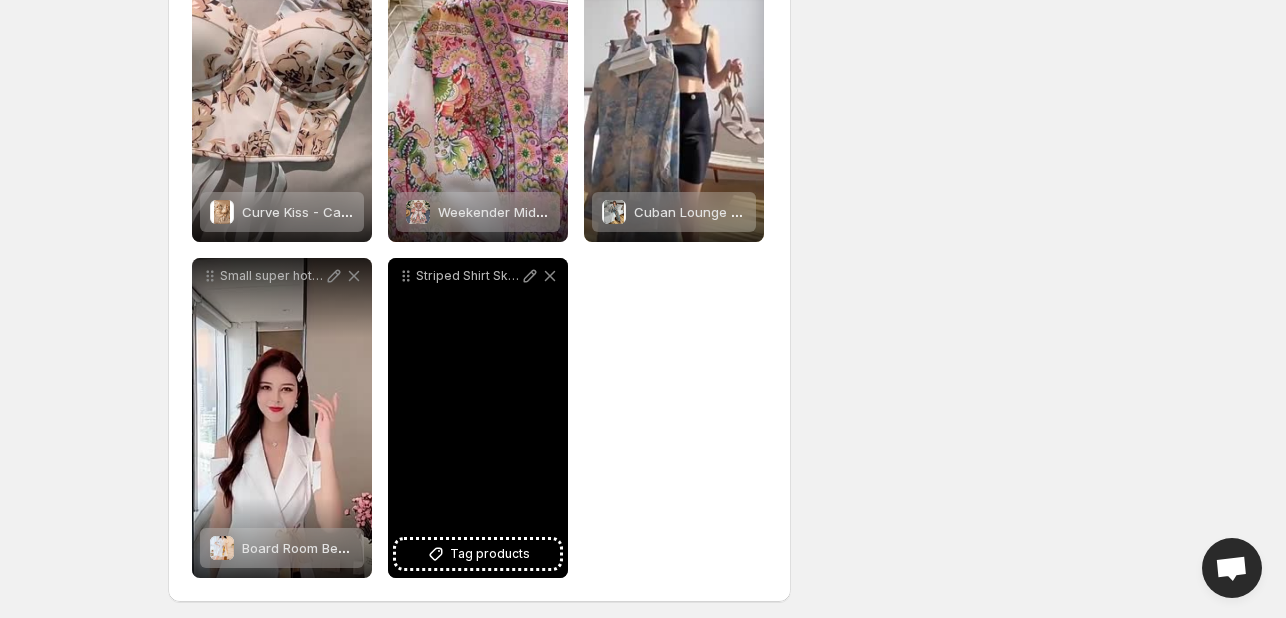 scroll, scrollTop: 972, scrollLeft: 0, axis: vertical 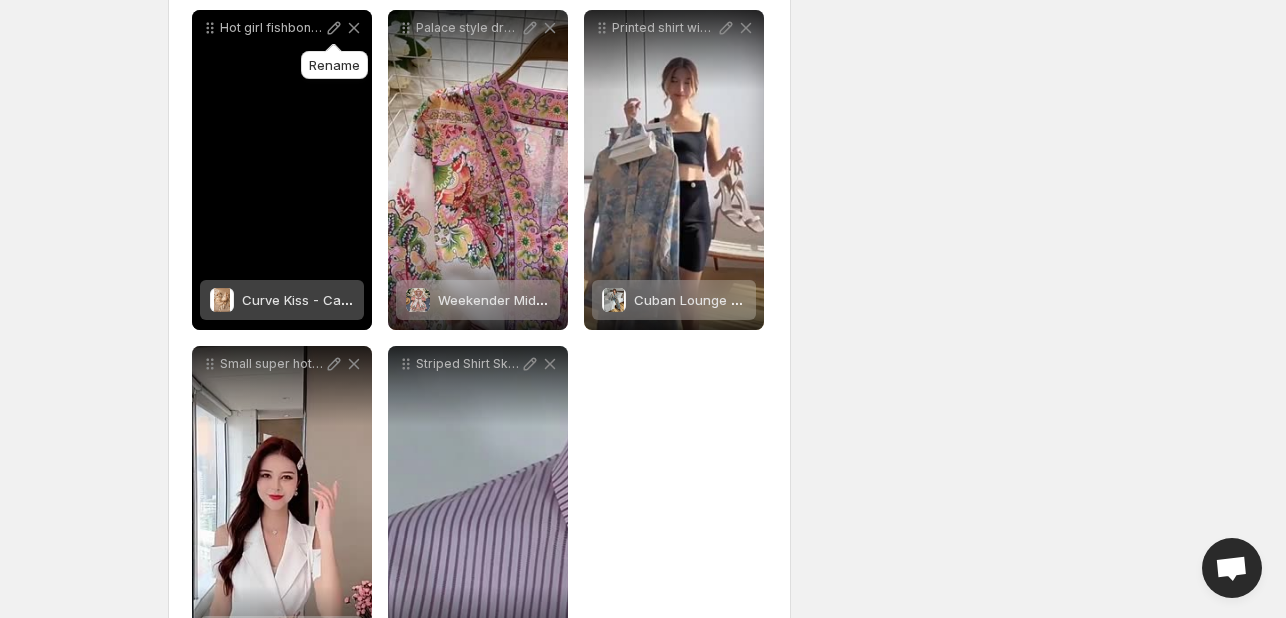 click 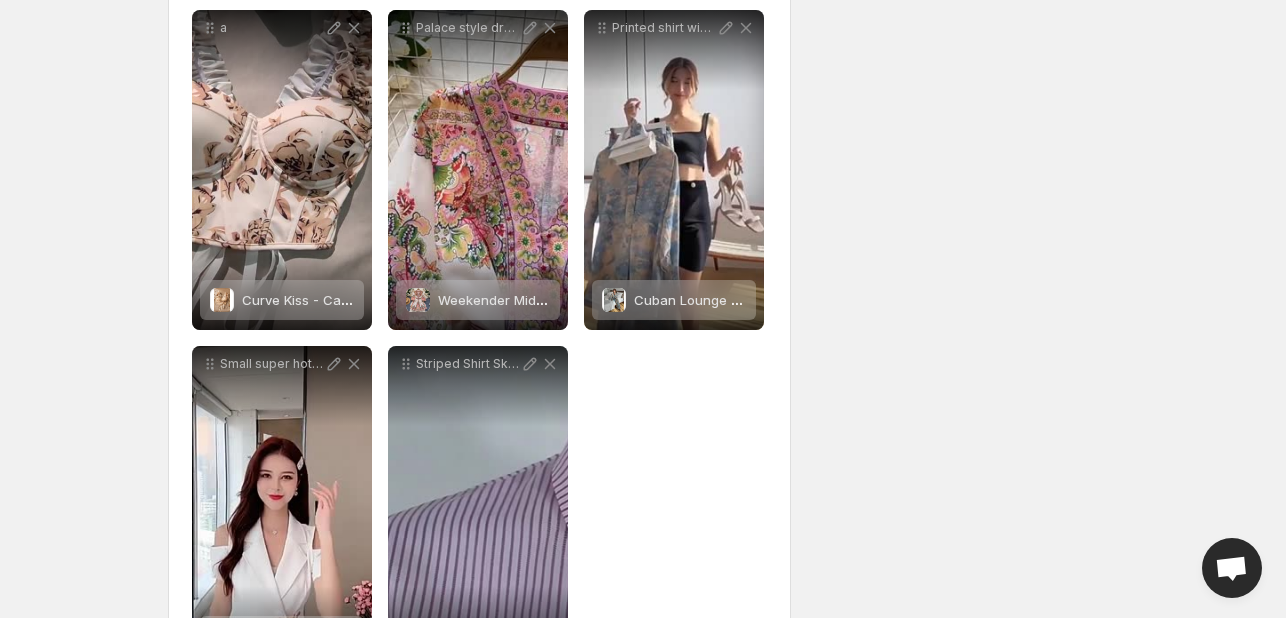 click on "**********" at bounding box center (635, -99) 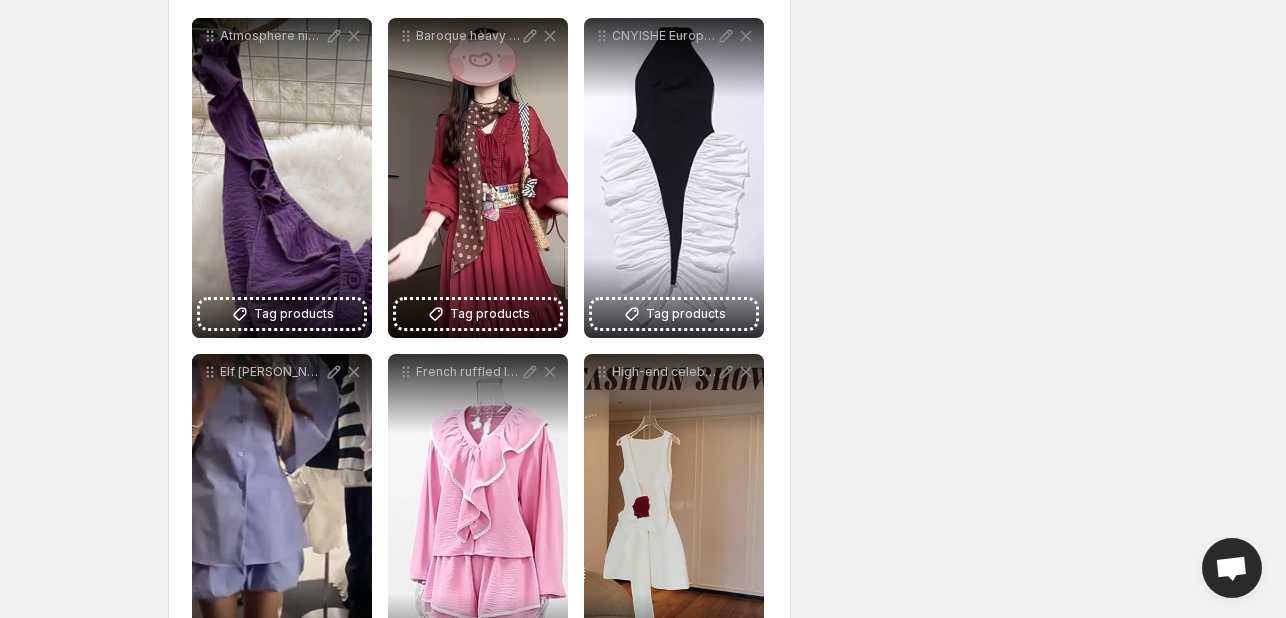 scroll, scrollTop: 279, scrollLeft: 0, axis: vertical 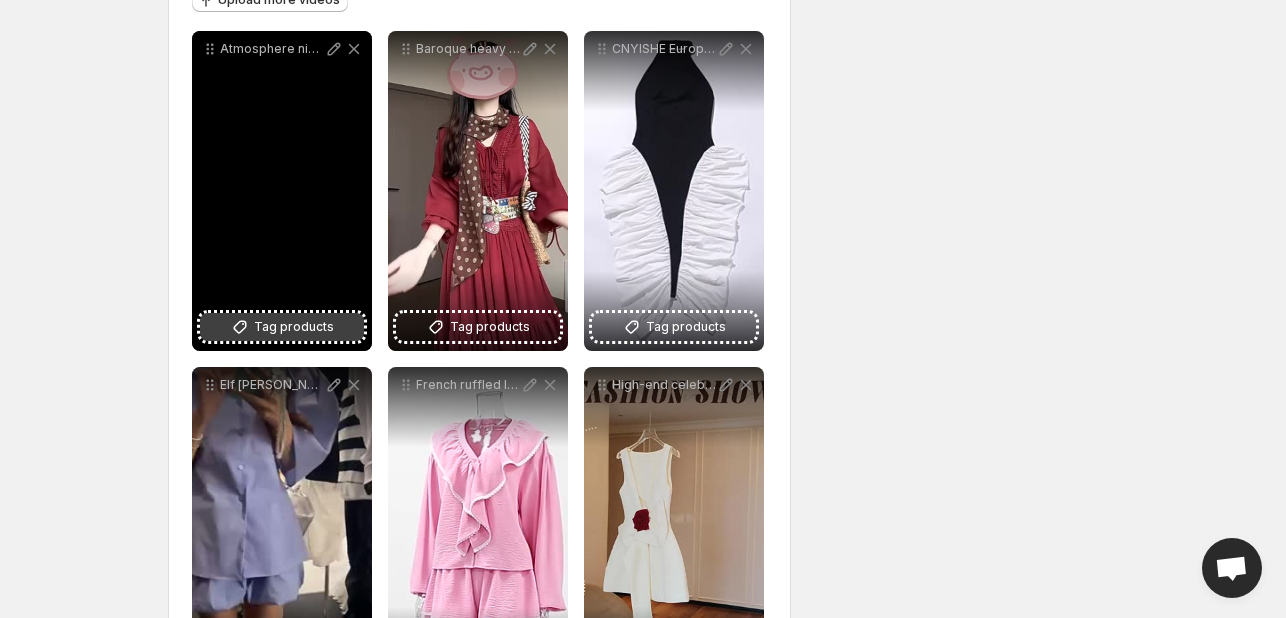click on "Tag products" at bounding box center (294, 327) 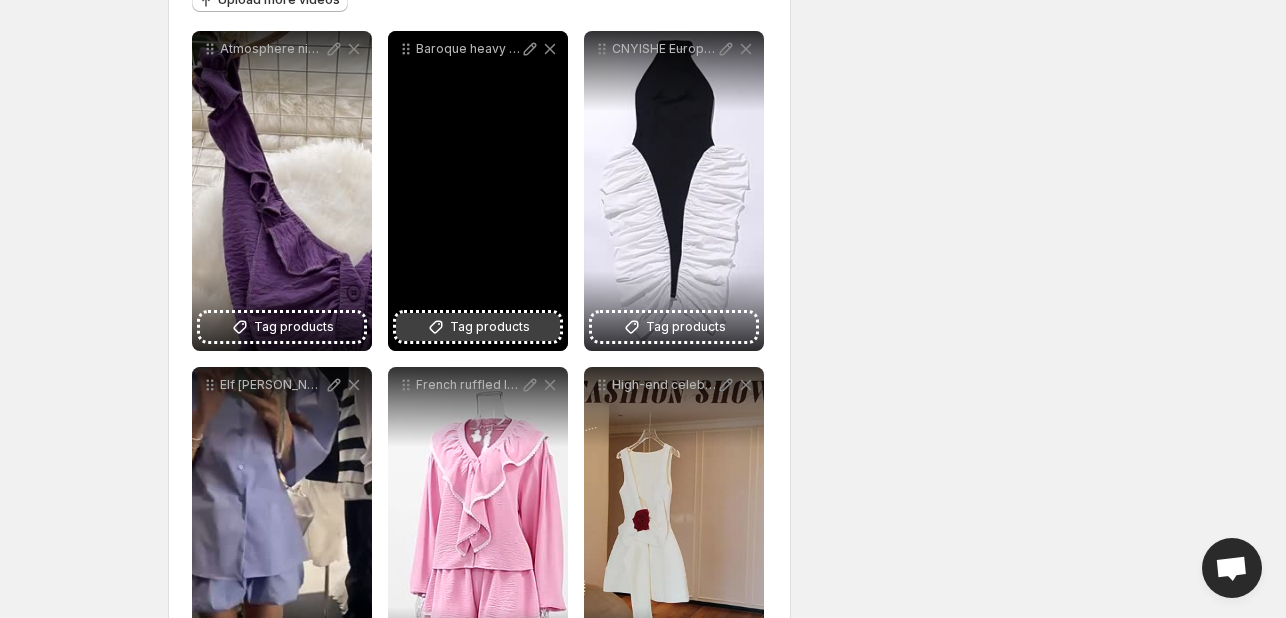 click on "Tag products" at bounding box center [490, 327] 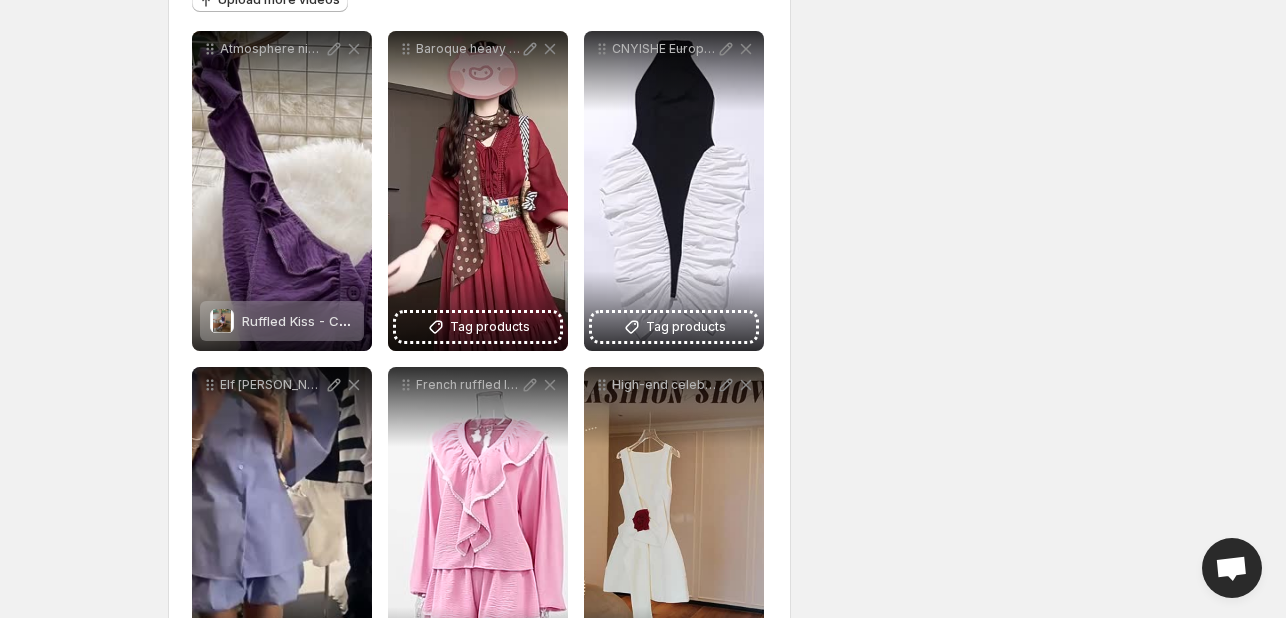 click on "**********" at bounding box center [635, 594] 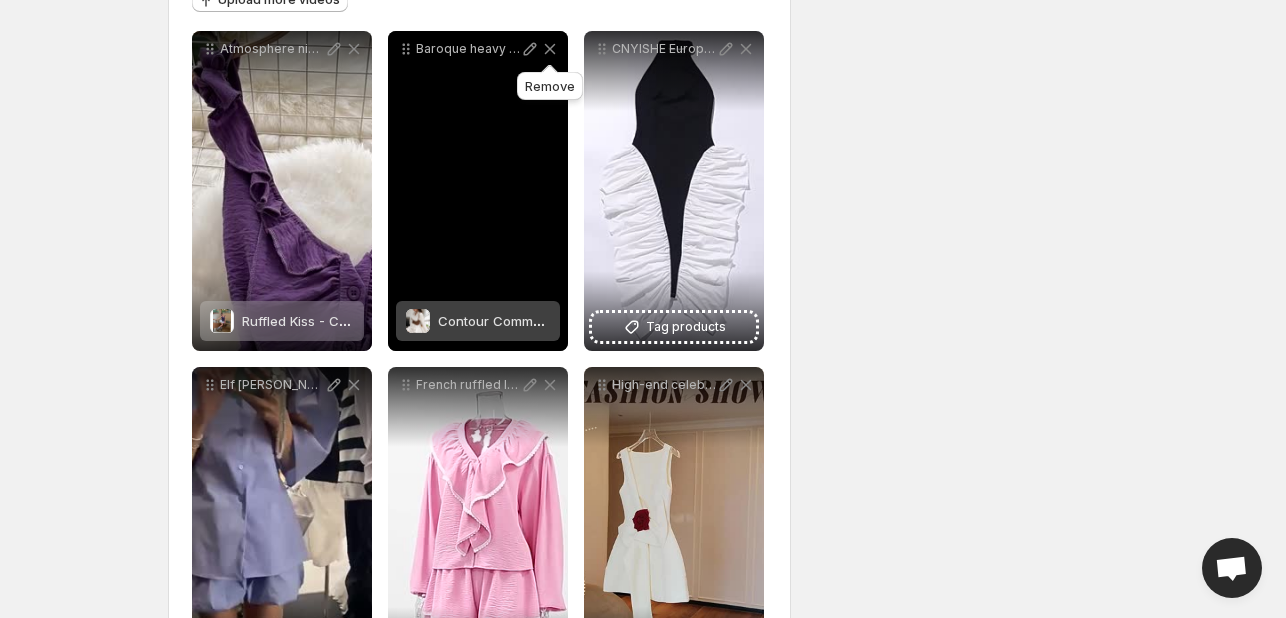 click 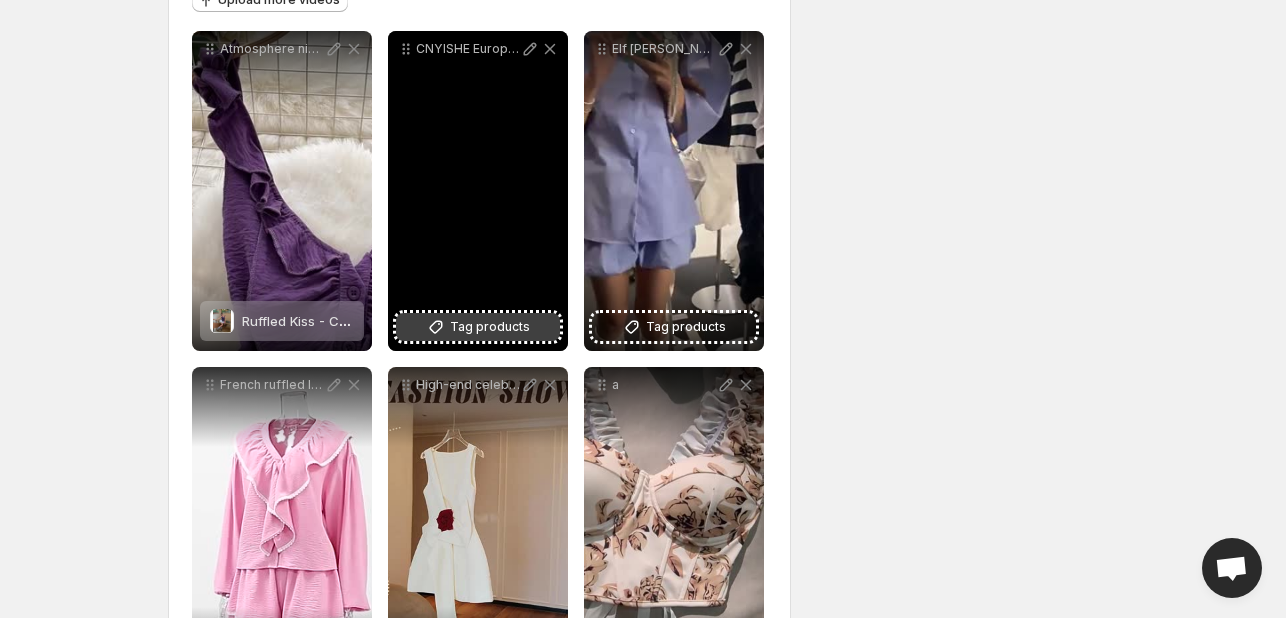 click on "Tag products" at bounding box center [490, 327] 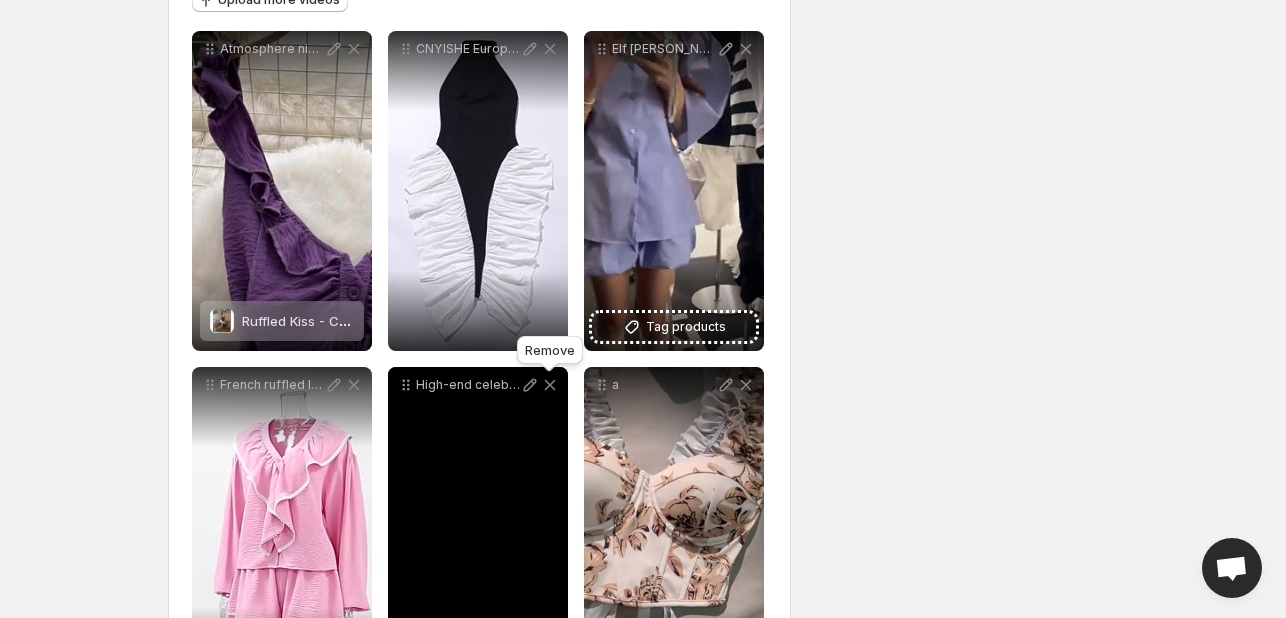 click 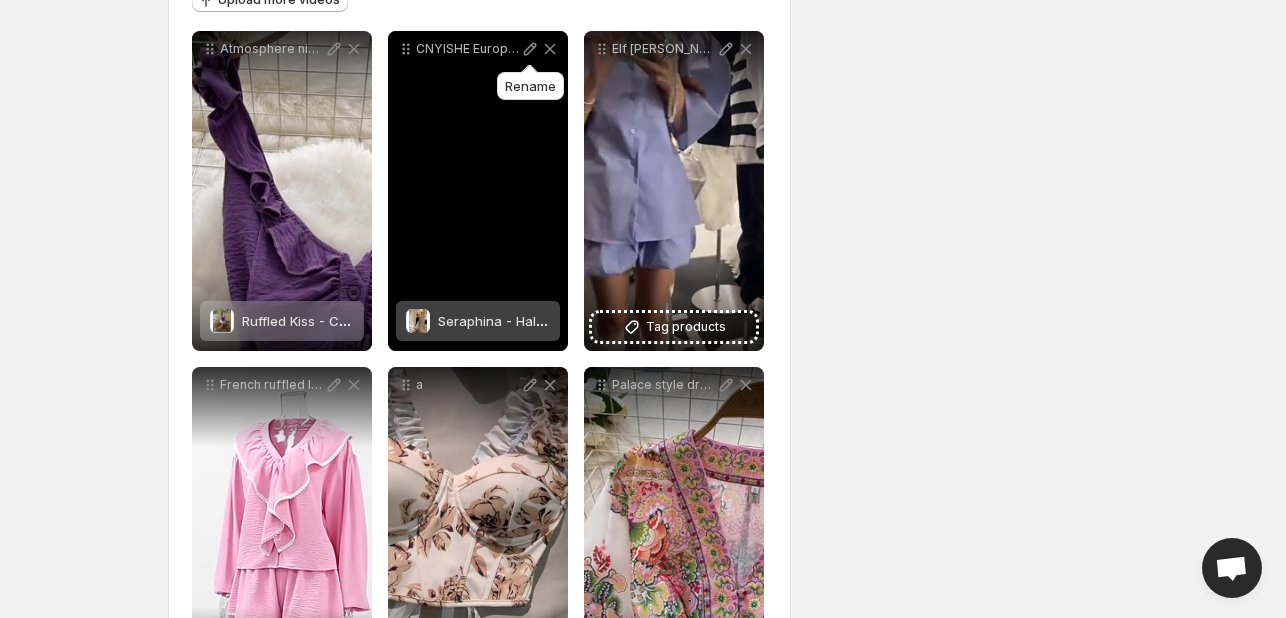 click 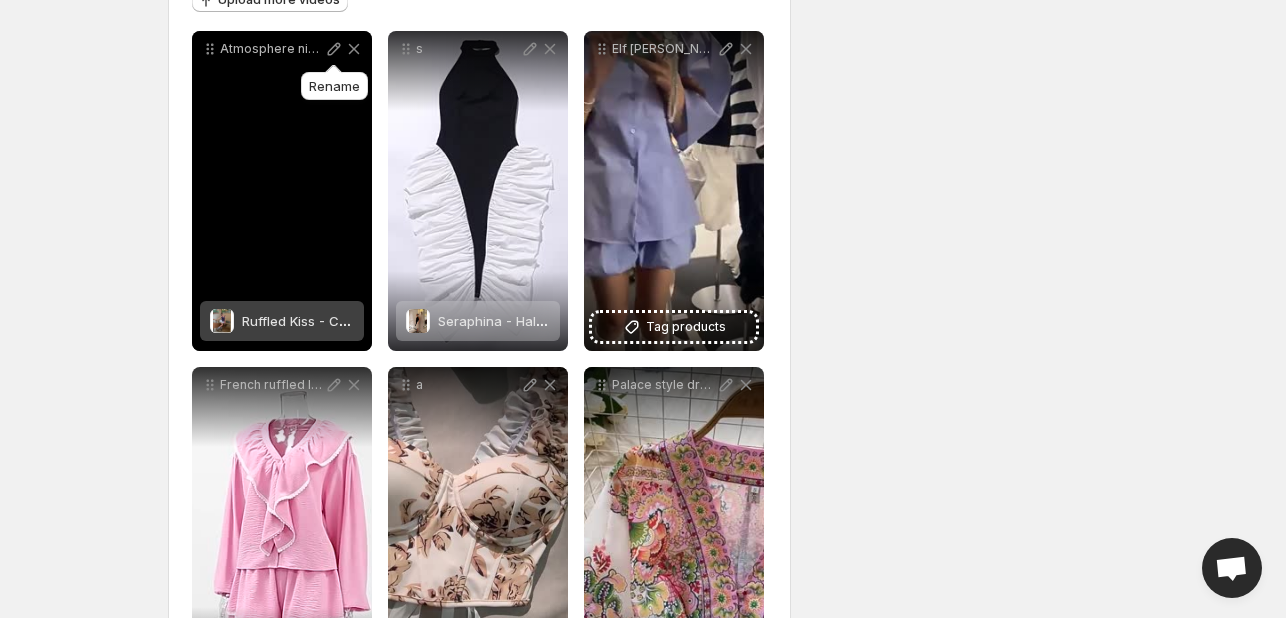 click 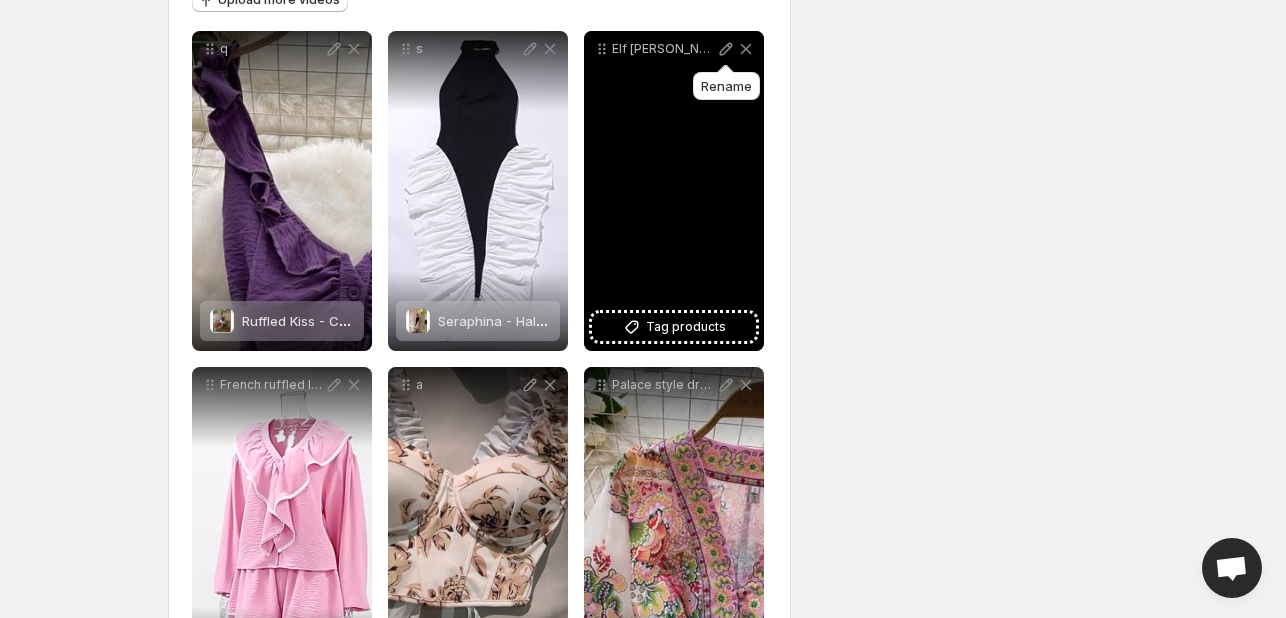 click 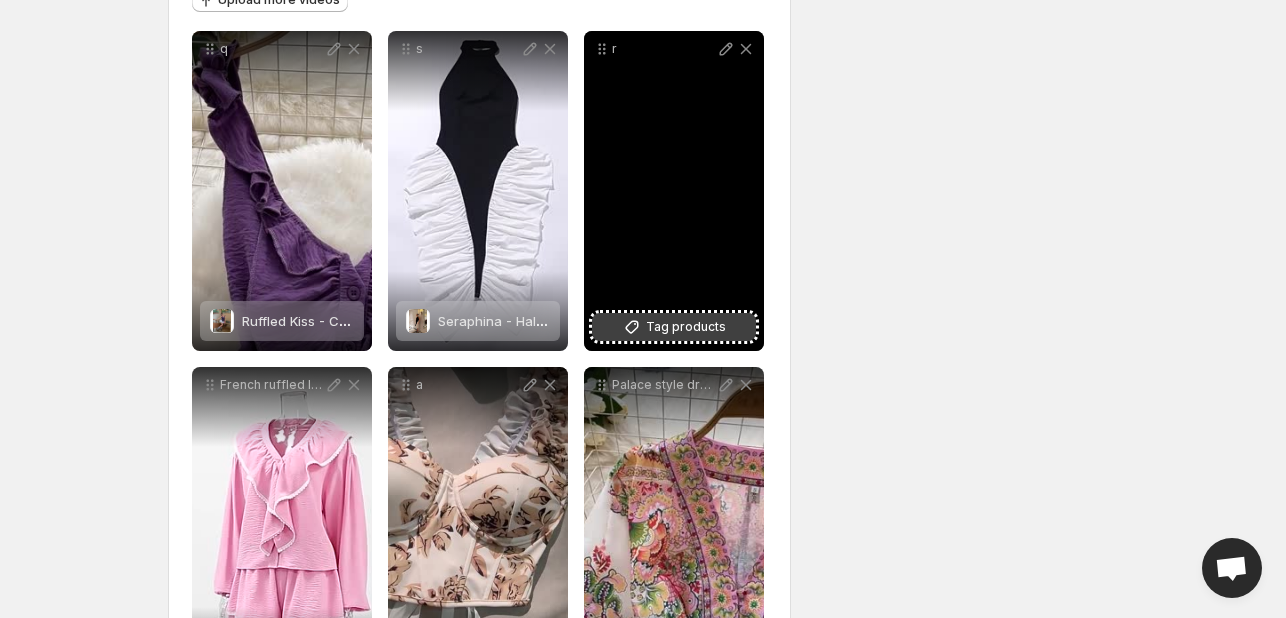 click on "Tag products" at bounding box center [686, 327] 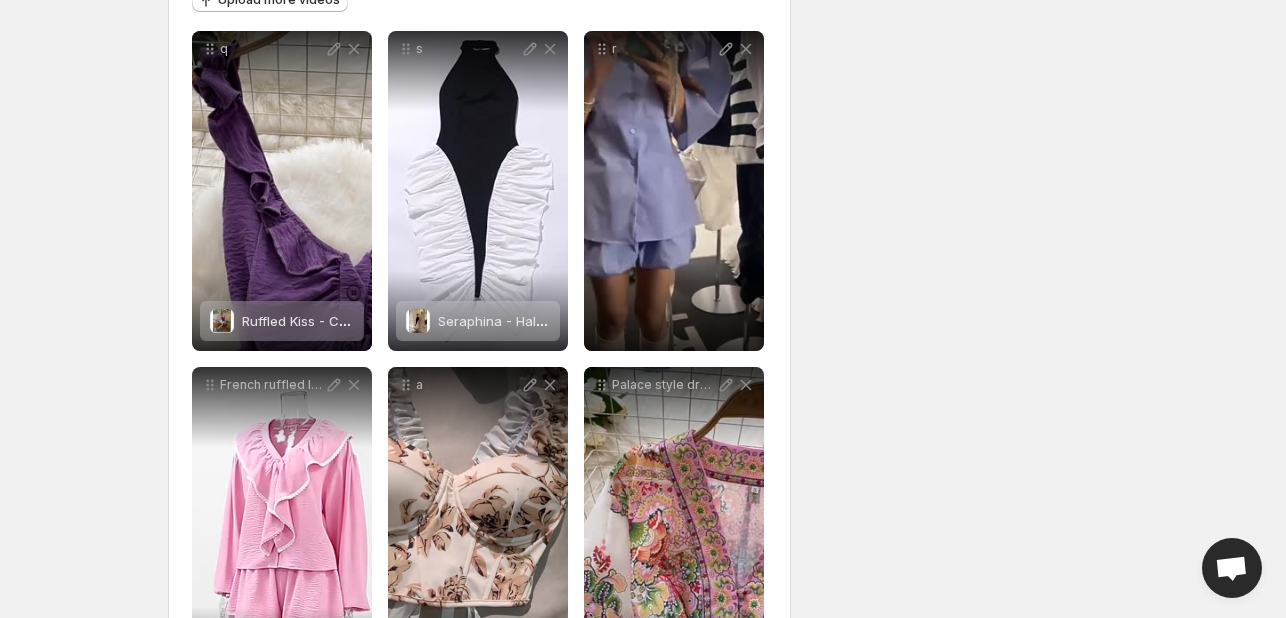 drag, startPoint x: 680, startPoint y: 325, endPoint x: 942, endPoint y: 443, distance: 287.34647 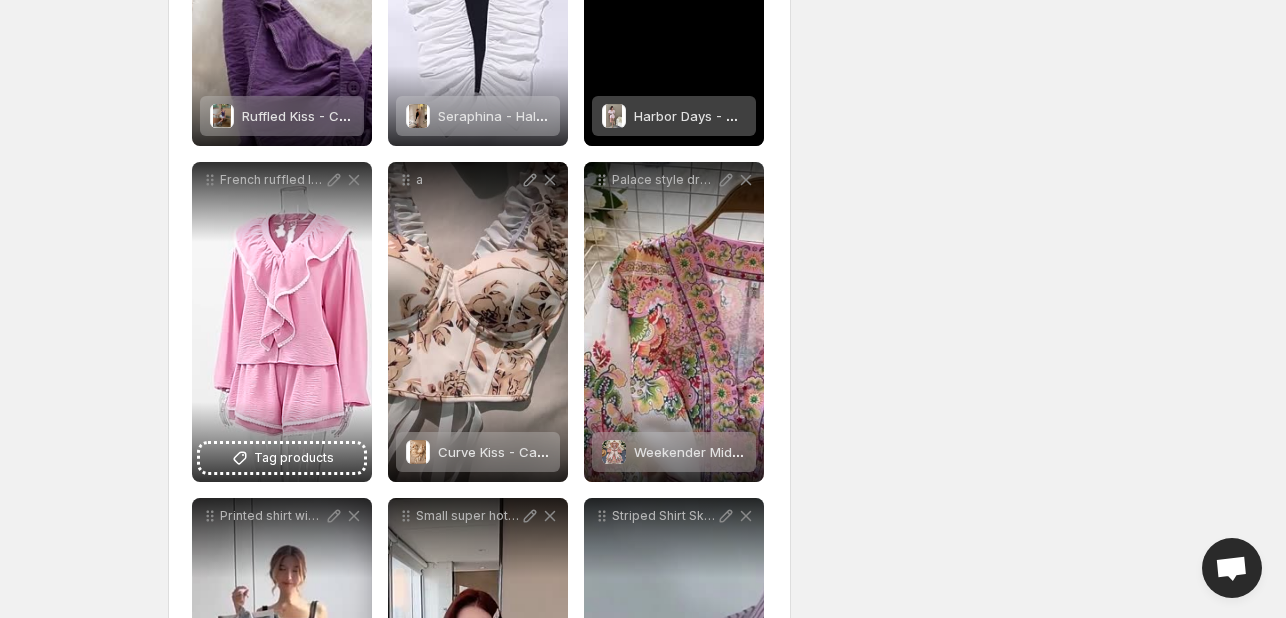 scroll, scrollTop: 487, scrollLeft: 0, axis: vertical 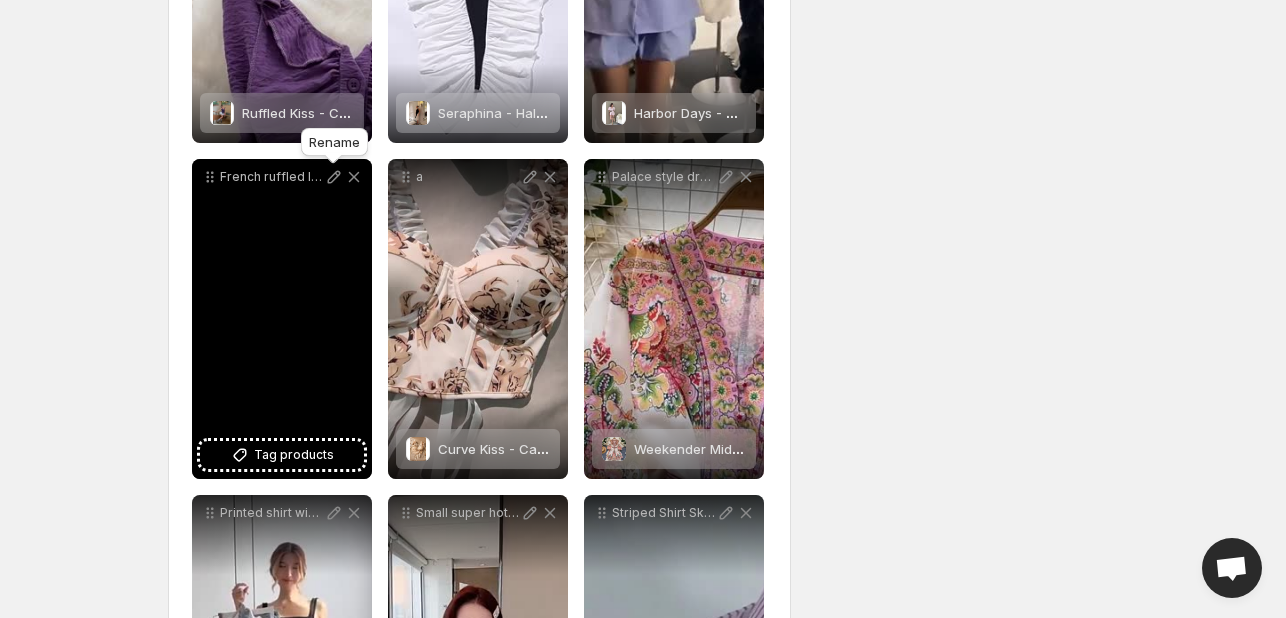 click 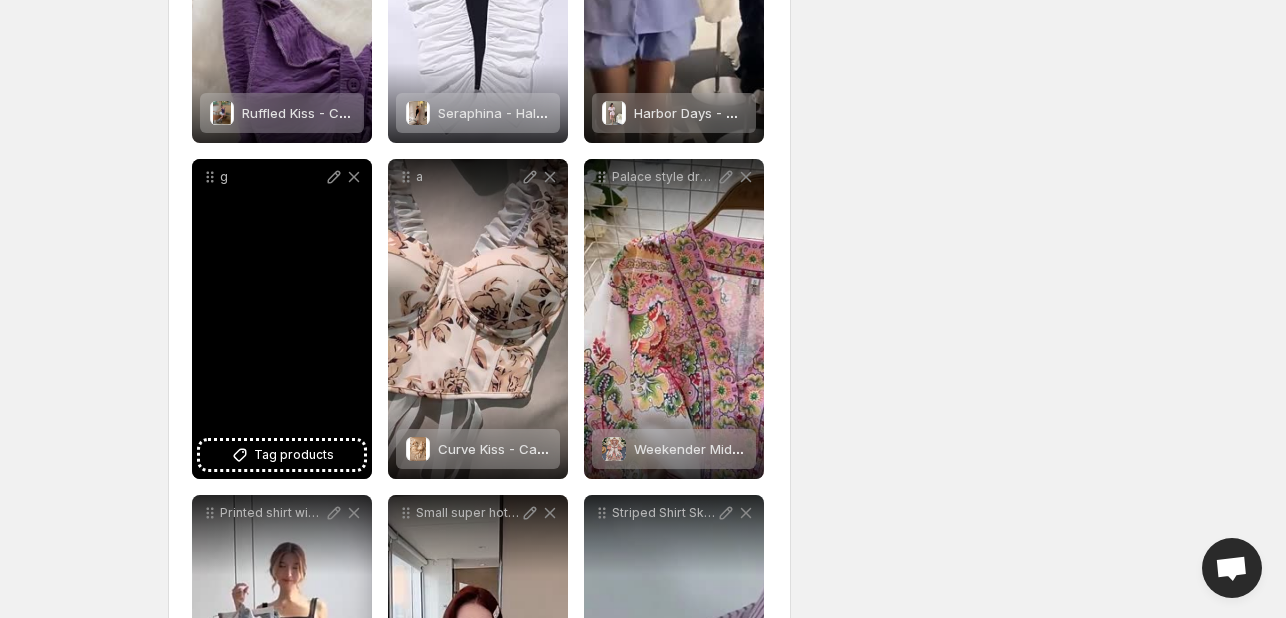 click on "Tag products" at bounding box center [294, 455] 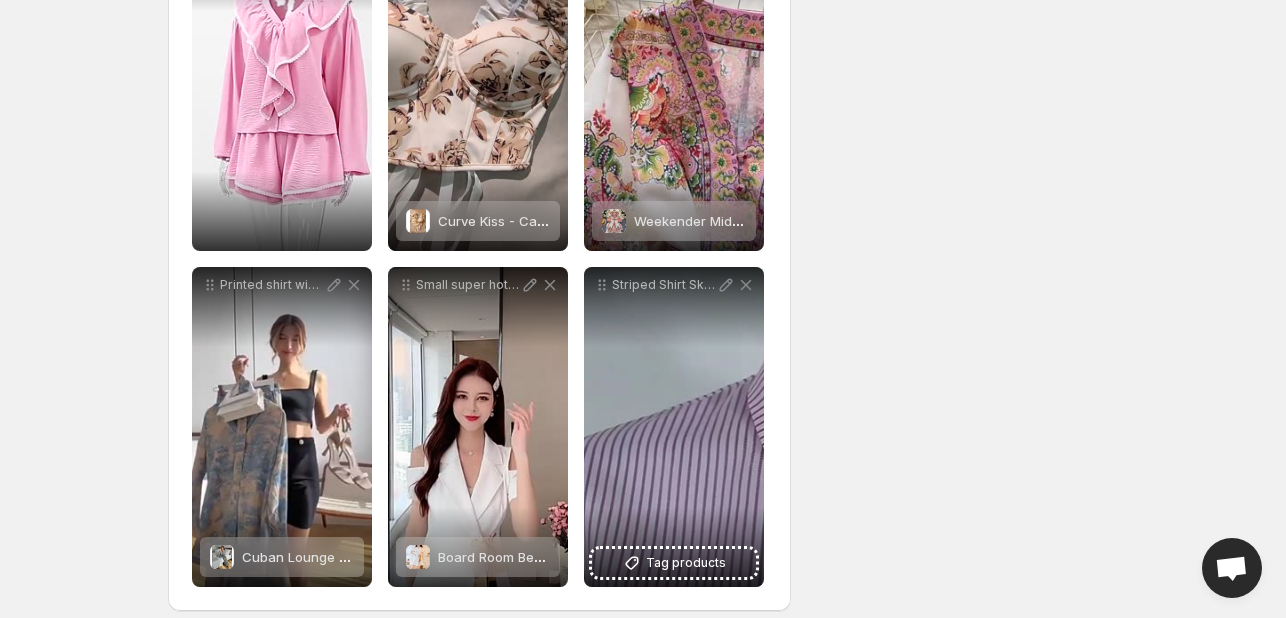 scroll, scrollTop: 733, scrollLeft: 0, axis: vertical 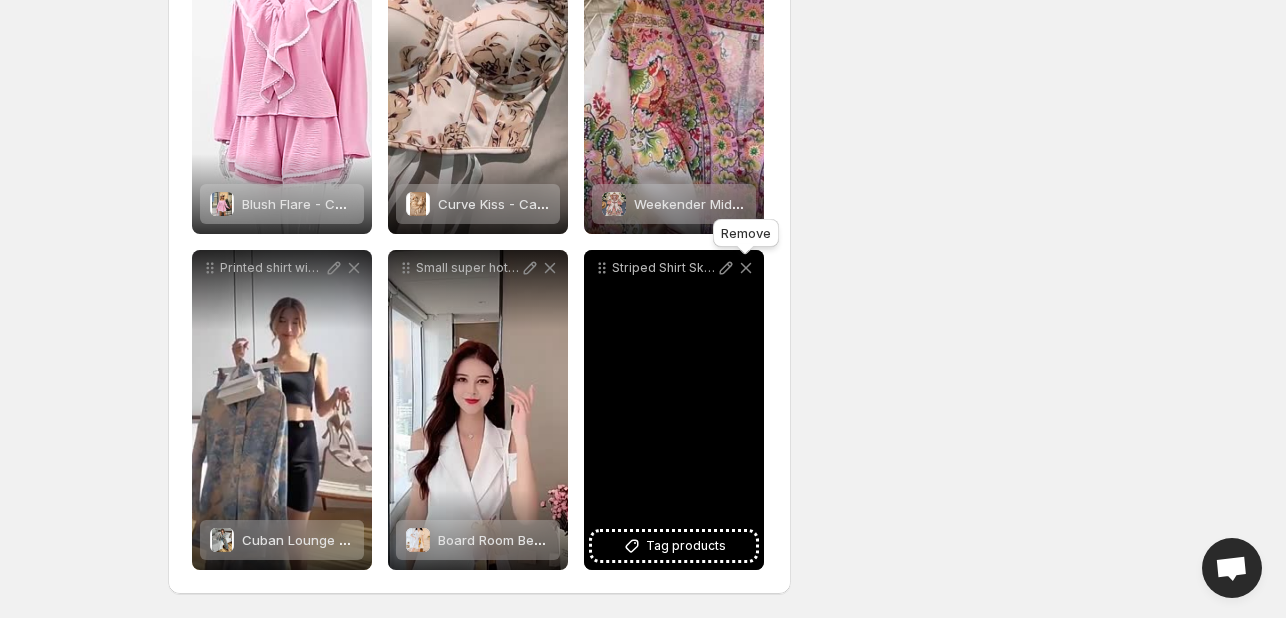 click 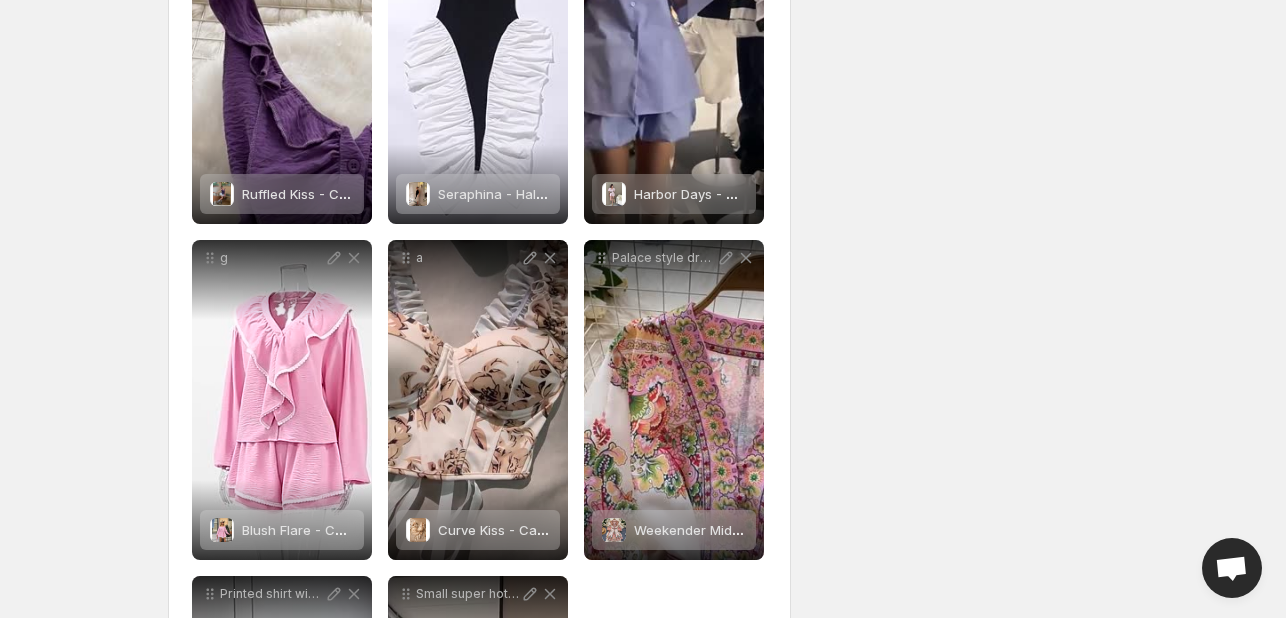 scroll, scrollTop: 0, scrollLeft: 0, axis: both 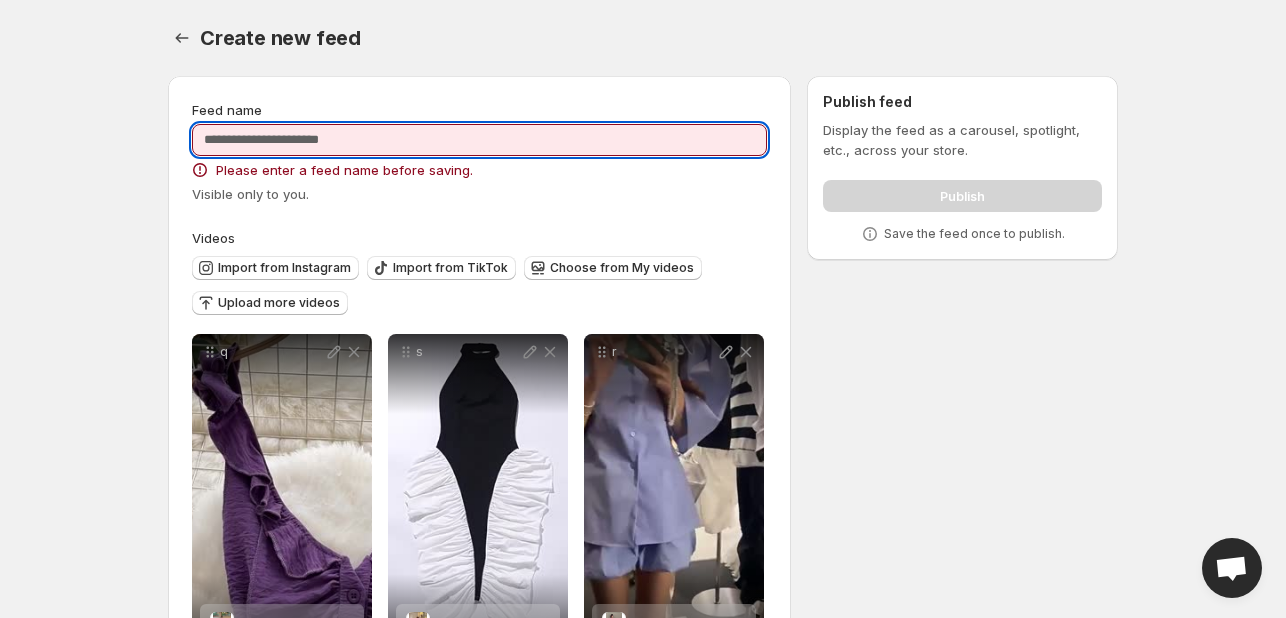 click on "Feed name" at bounding box center (479, 140) 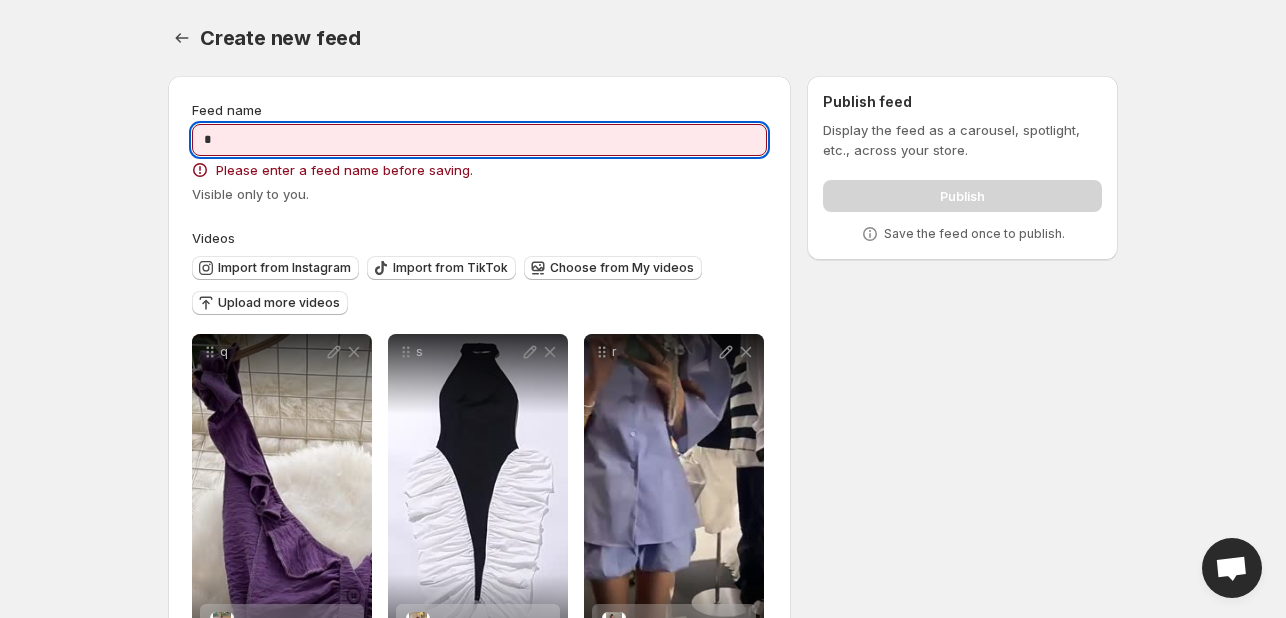type on "*" 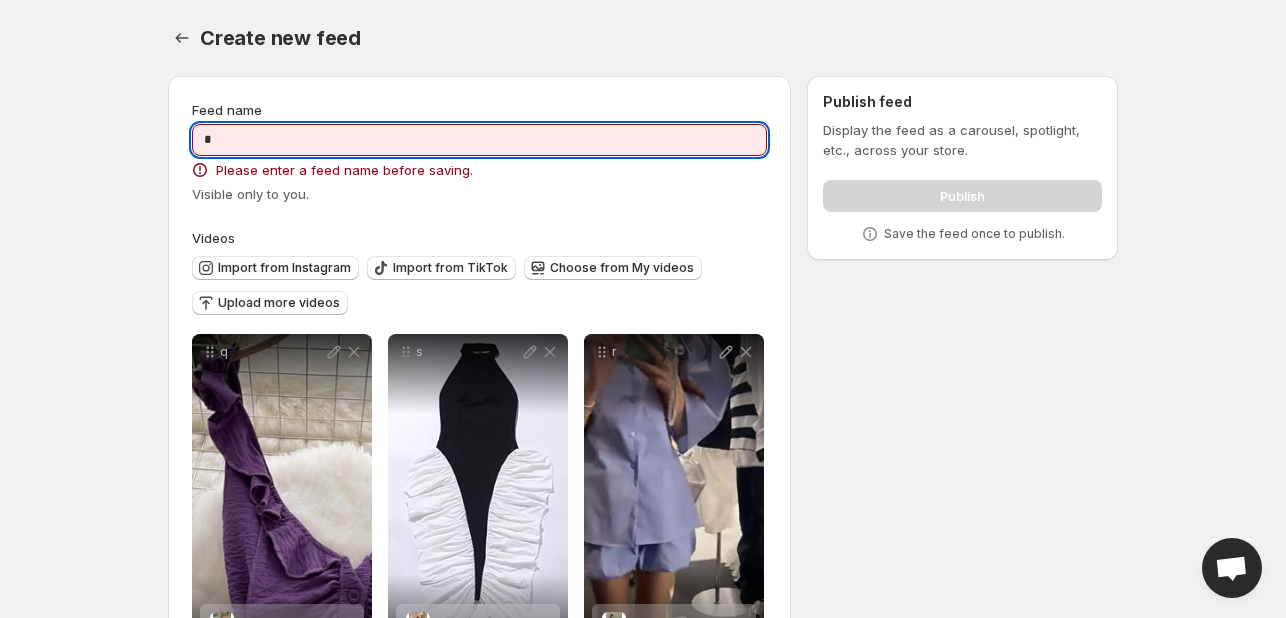 click on "*" at bounding box center (479, 140) 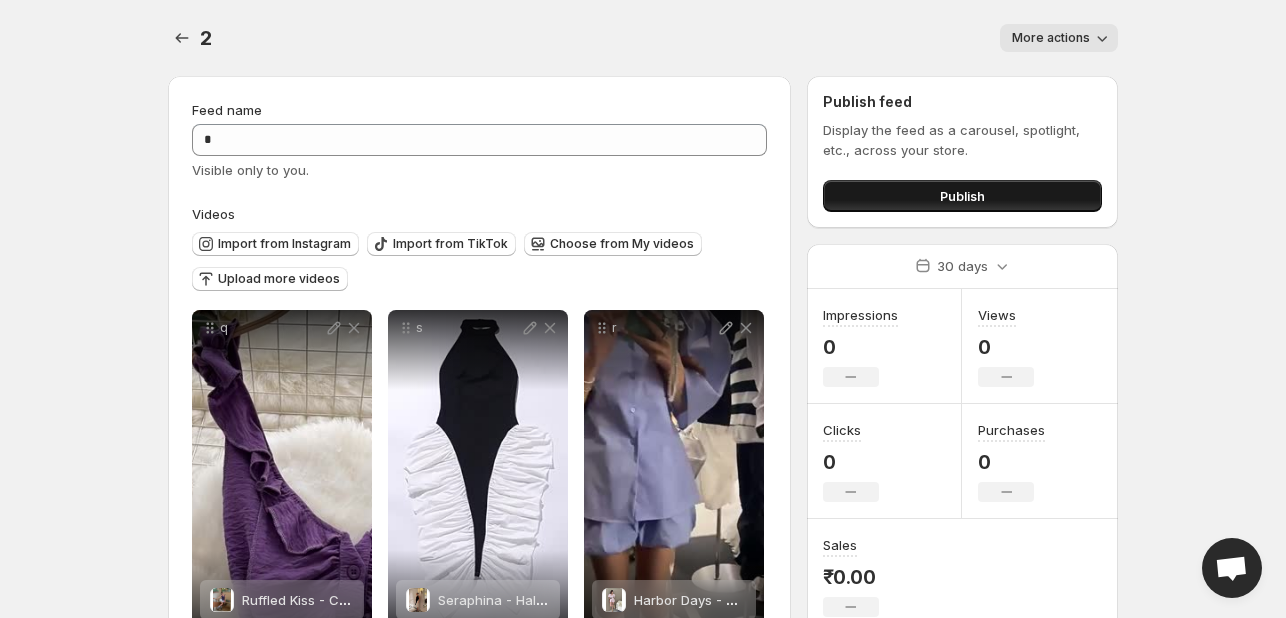 click on "Publish" at bounding box center [962, 196] 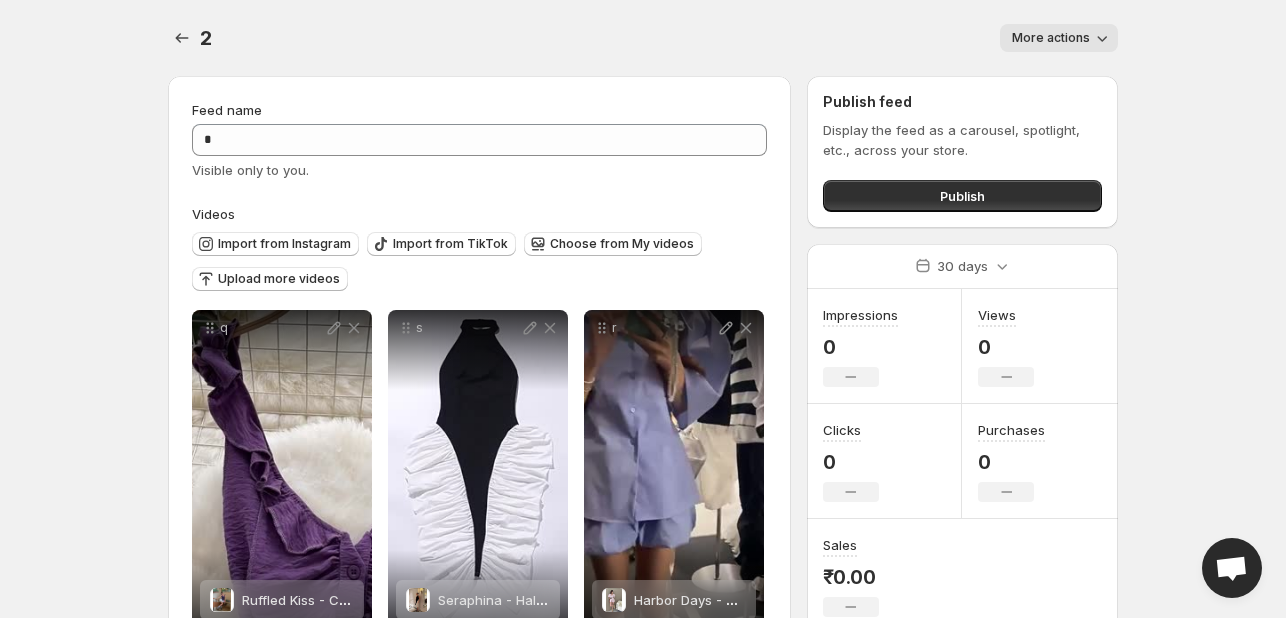 click on "More actions" at bounding box center [1059, 38] 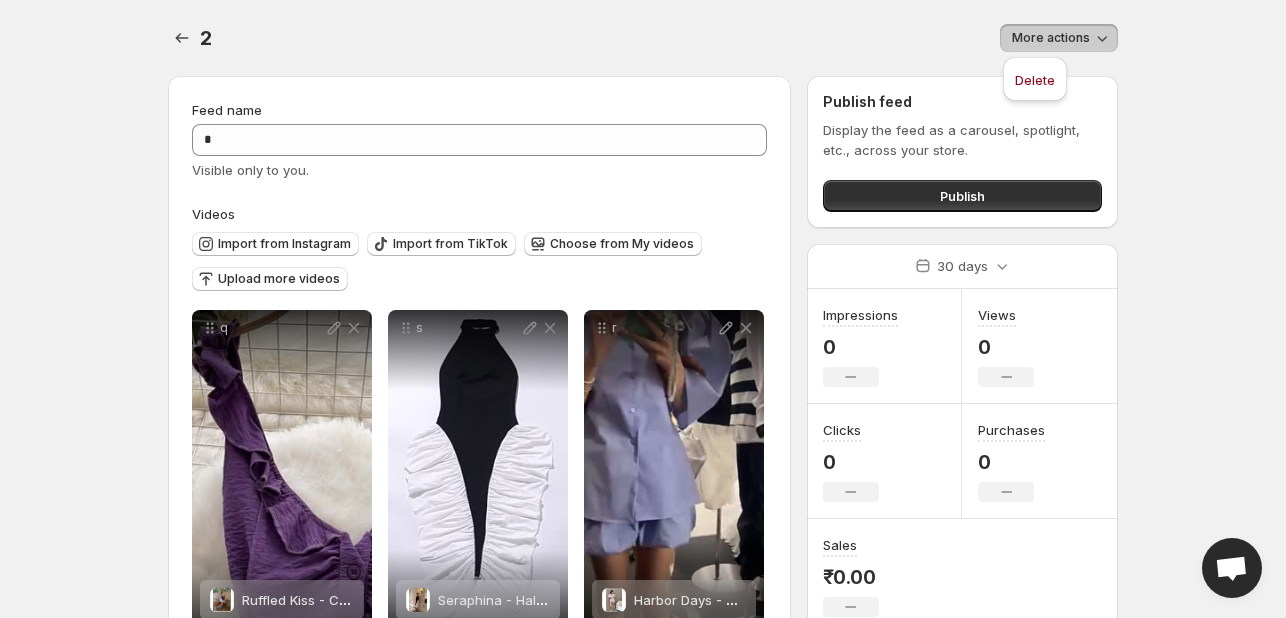 click on "More actions" at bounding box center (1059, 38) 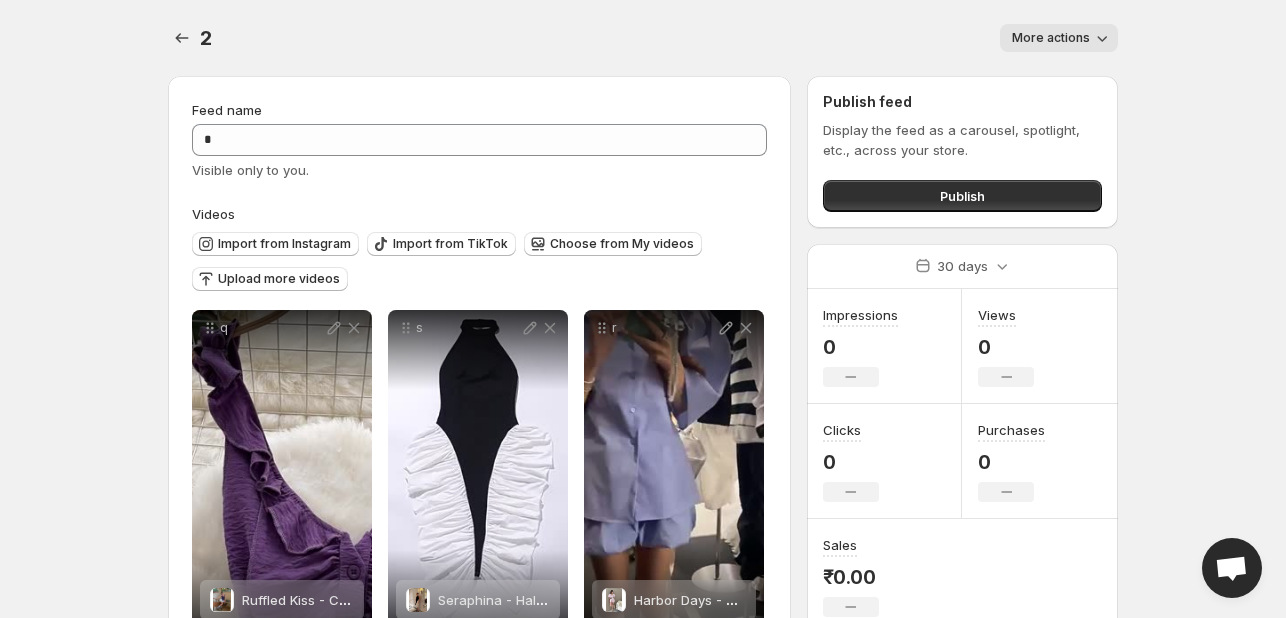 click on "Home Feeds Videos Subscription Settings 2. This page is ready 2 More actions More actions More actions Feed name * Visible only to you. Videos Import from Instagram Import from TikTok Choose from My videos Upload more videos q Ruffled Kiss - Cami Top Save Cancel Video title * File extension (e.g., MOV, MP4) is not required. s Seraphina - Halter Dress Save Cancel Video title * File extension (e.g., MOV, MP4) is not required. r Harbor Days - Co Ord Set Save Cancel Video title * File extension (e.g., MOV, MP4) is not required. g Blush Flare - Co Ord Set Save Cancel Video title * File extension (e.g., MOV, MP4) is not required. a Curve Kiss - Cami Top Save Cancel Video title * File extension (e.g., MOV, MP4) is not required. Palace style dress female 2025 spring European and American retro V-neck single-breasted lace-up waist lantern sleeve printed short skirt - Taobao Weekender Midi - Dress Save Cancel Video title File extension (e.g., MOV, MP4) is not required. Cuban Lounge - Co Ord Set Save Cancel Video title" at bounding box center [643, 309] 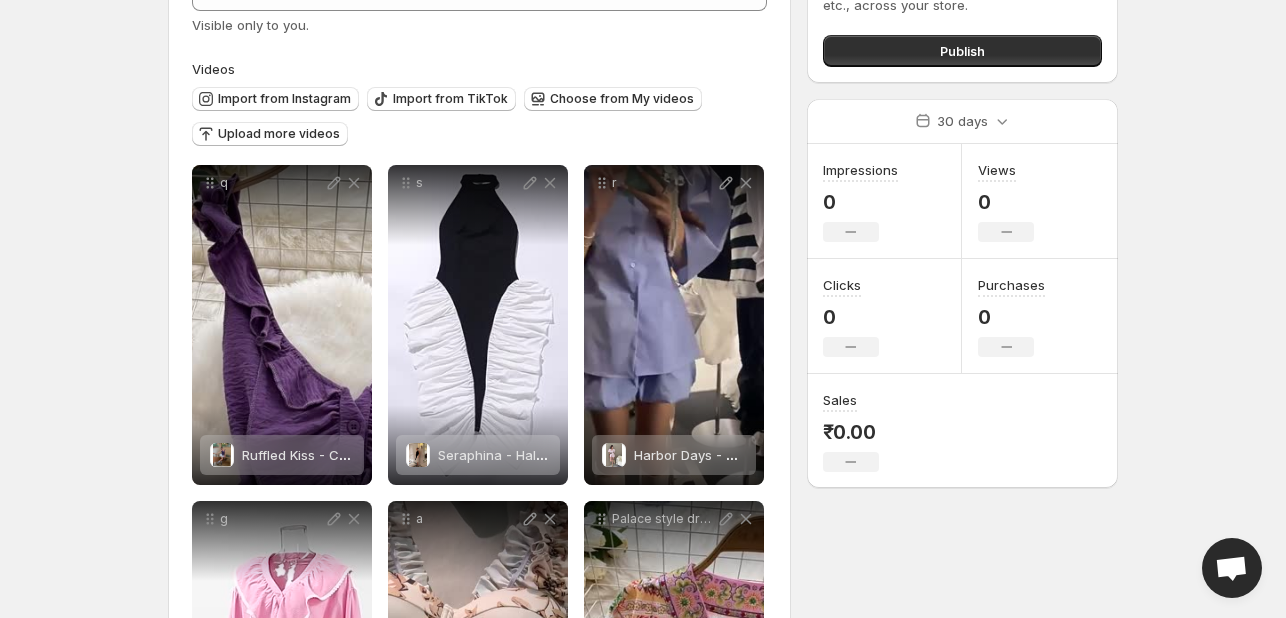 scroll, scrollTop: 0, scrollLeft: 0, axis: both 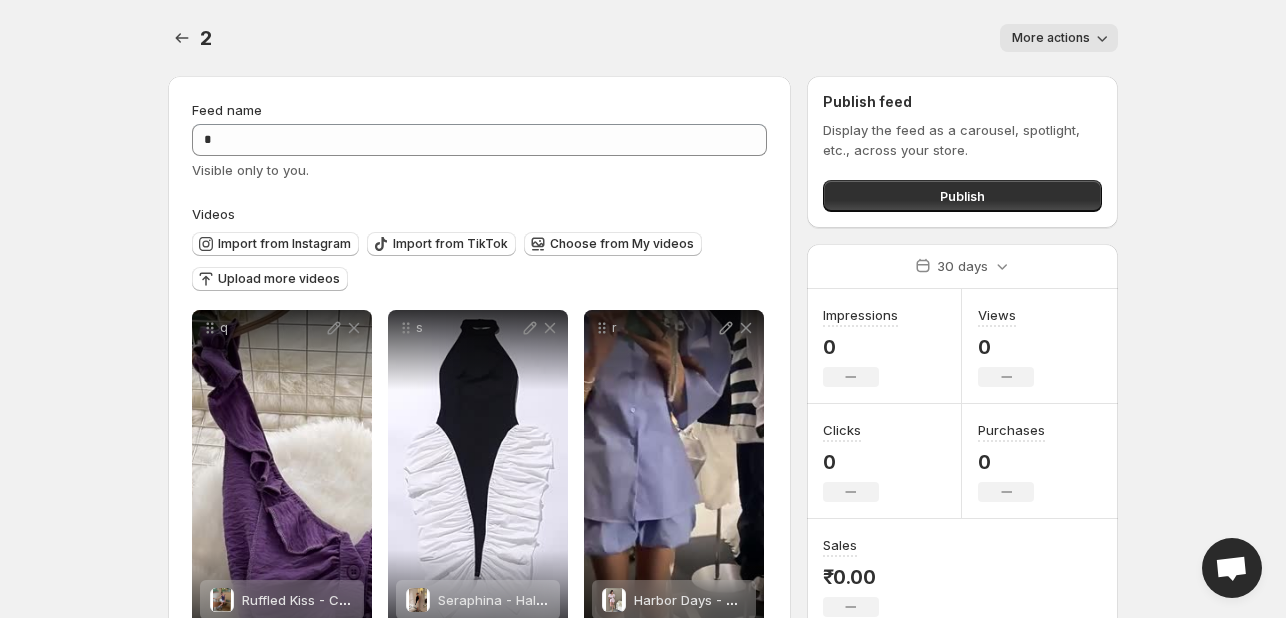 click on "Publish feed Display the feed as a carousel, spotlight, etc., across your store. Publish" at bounding box center [962, 152] 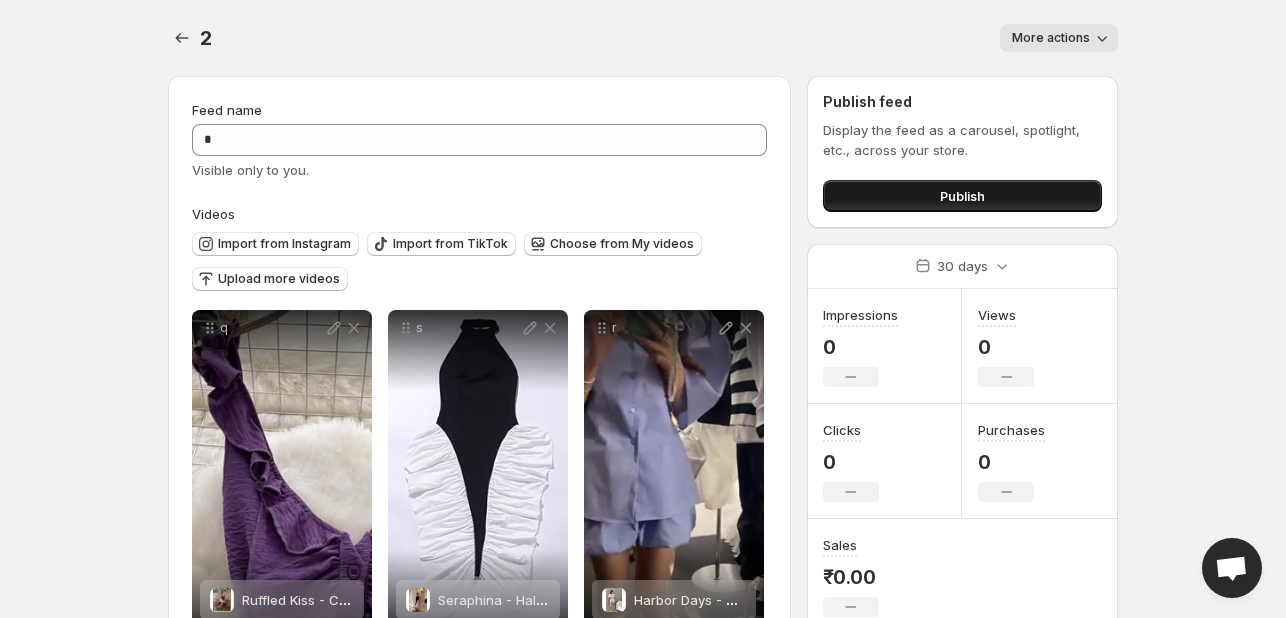 click on "Publish" at bounding box center [962, 196] 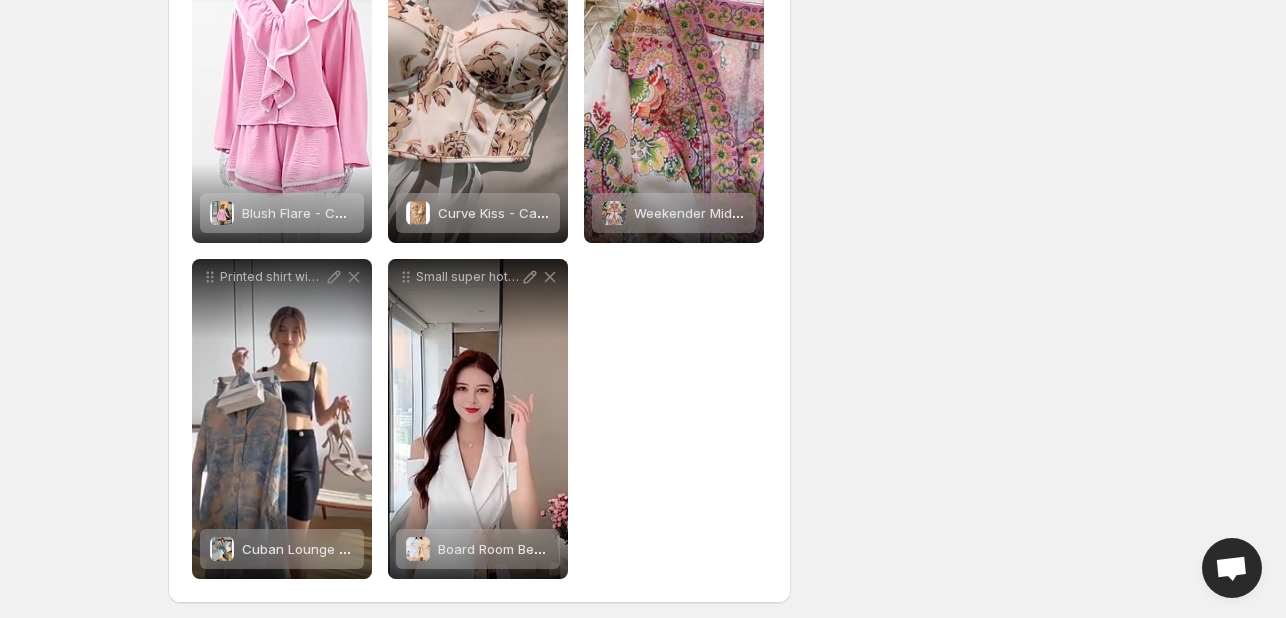 scroll, scrollTop: 733, scrollLeft: 0, axis: vertical 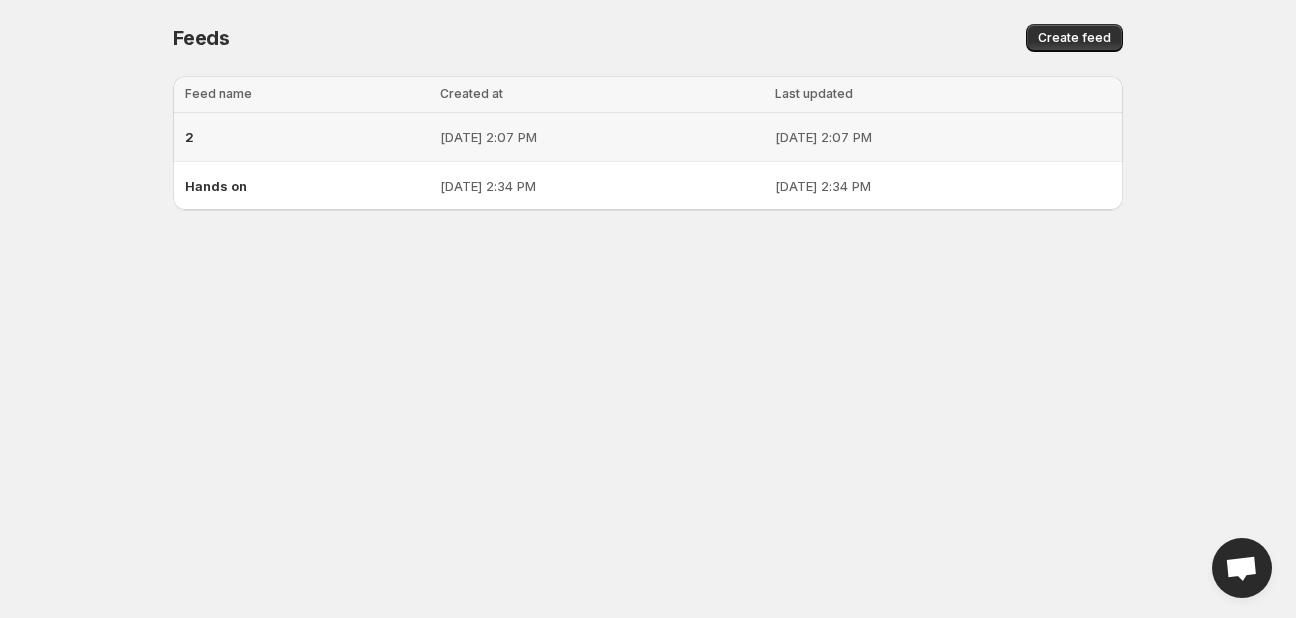 click on "[DATE] 2:07 PM" at bounding box center [601, 137] 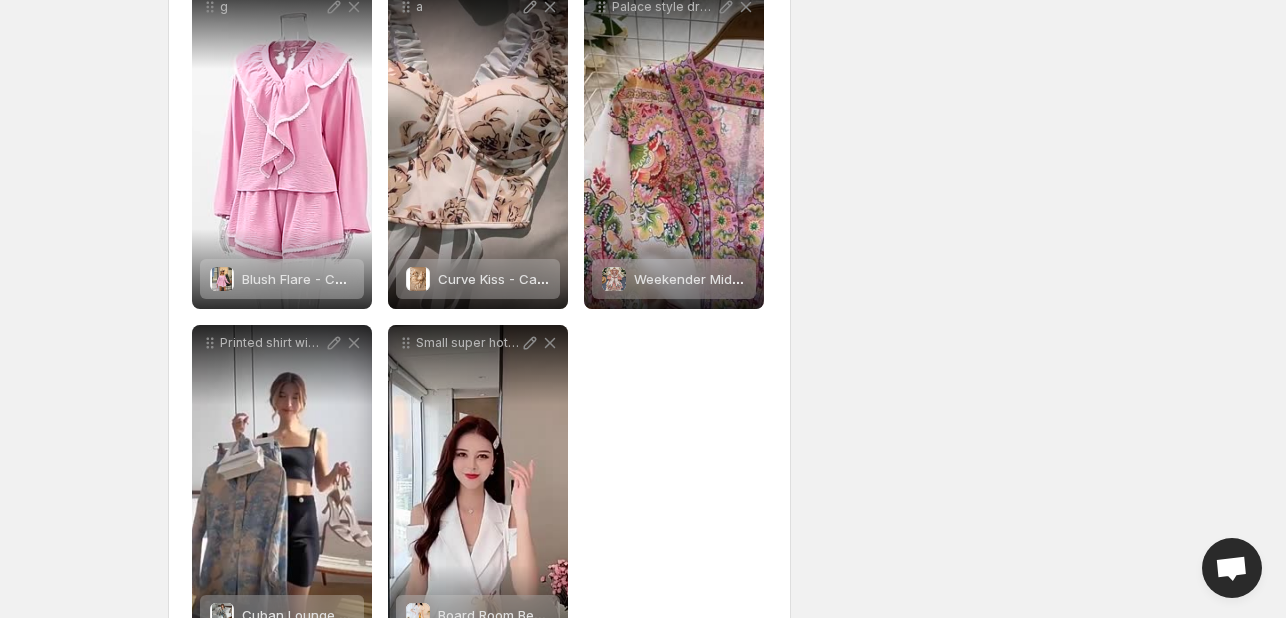 scroll, scrollTop: 733, scrollLeft: 0, axis: vertical 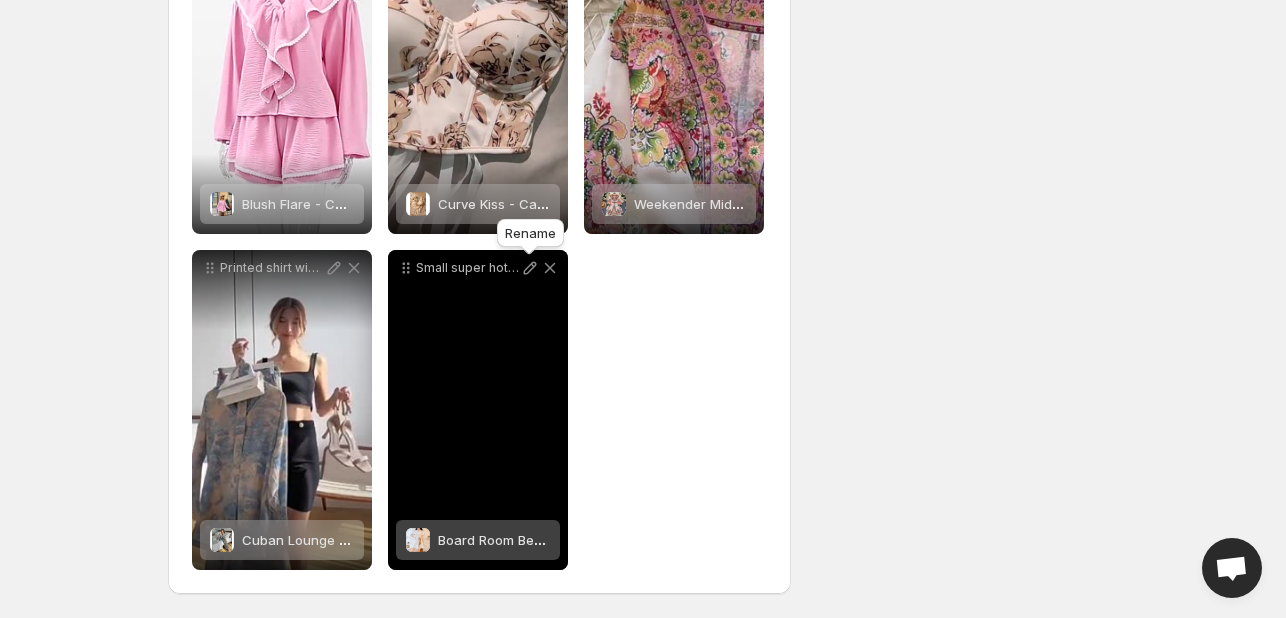 click 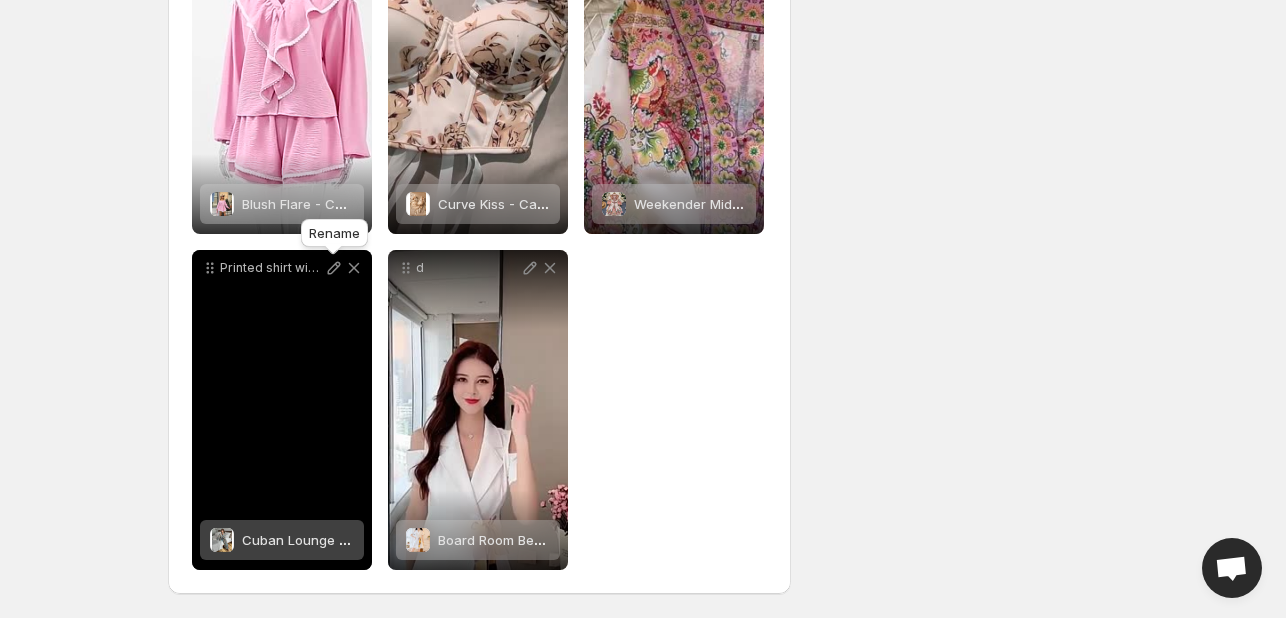 click 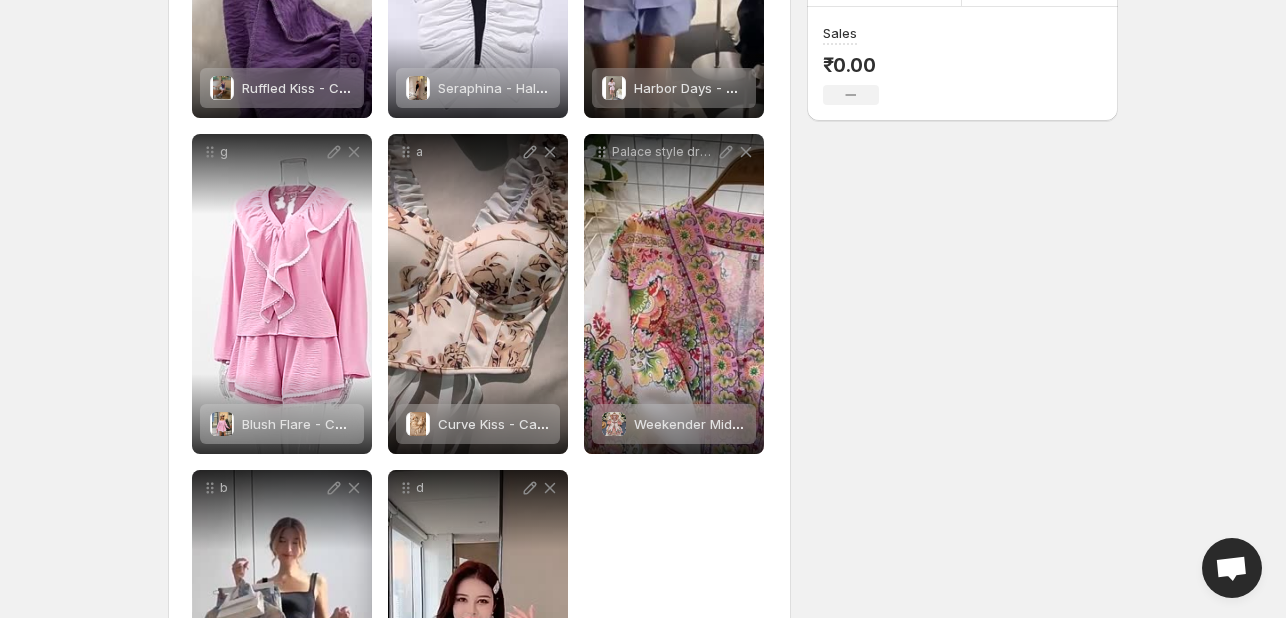 scroll, scrollTop: 510, scrollLeft: 0, axis: vertical 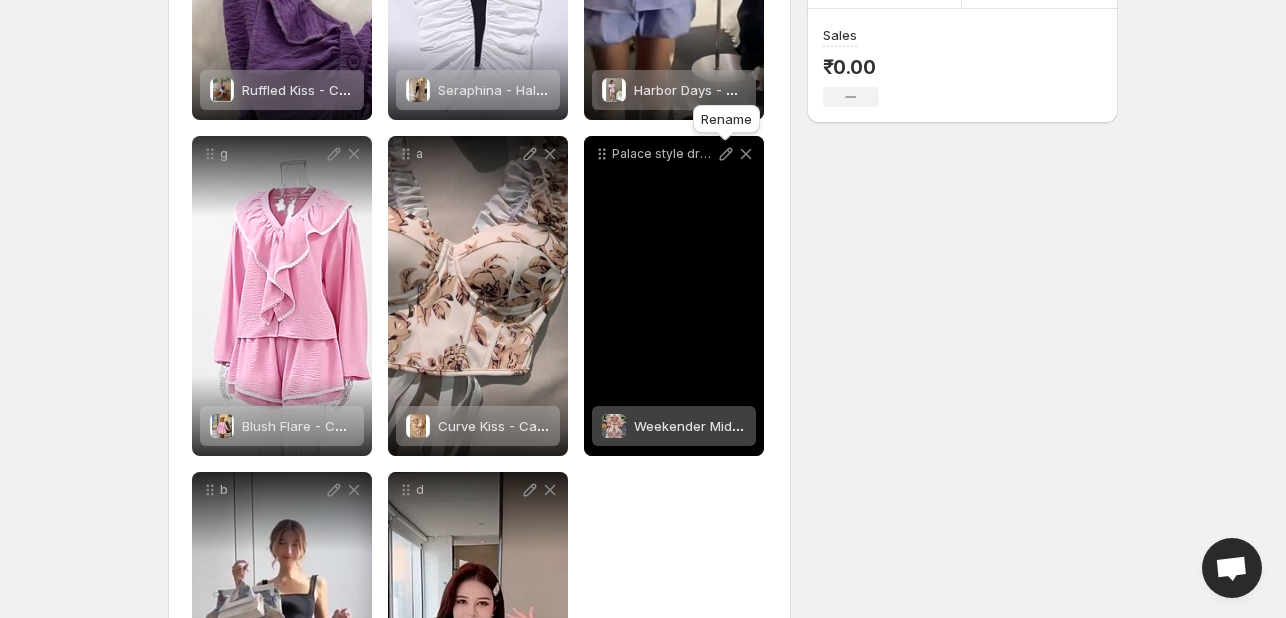 click 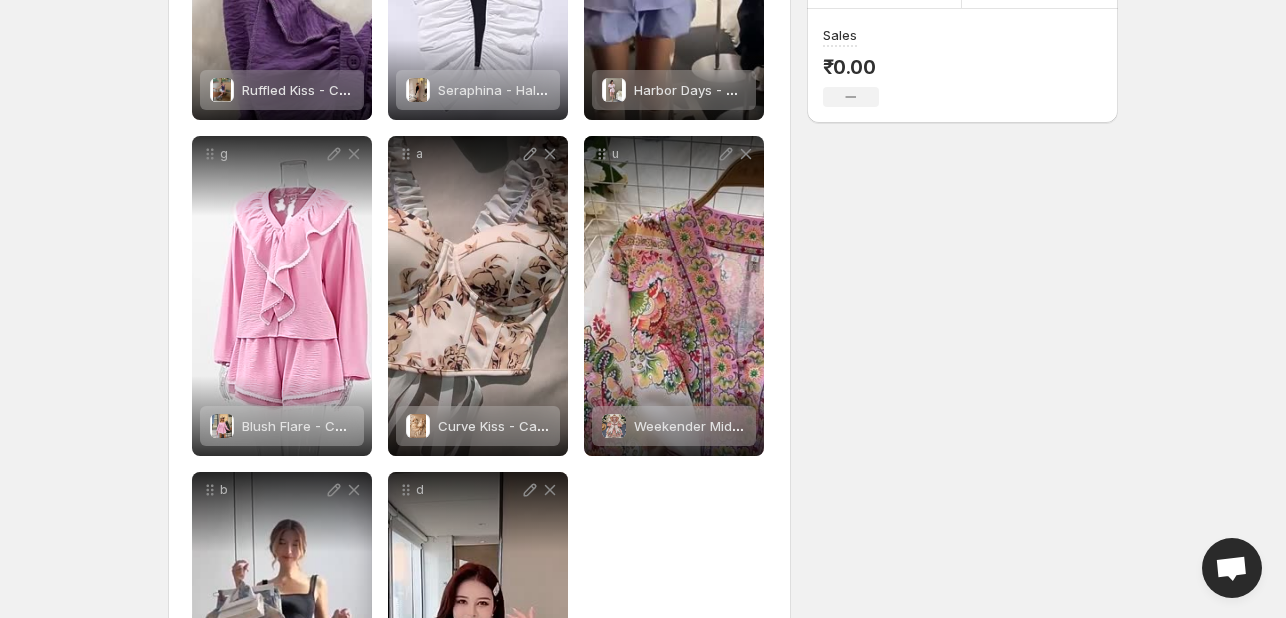 click on "Feed name * Visible only to you. Videos Import from Instagram Import from TikTok Choose from My videos Upload more videos q Ruffled Kiss - Cami Top Save Cancel Video title * File extension (e.g., MOV, MP4) is not required. s Seraphina - Halter Dress Save Cancel Video title * File extension (e.g., MOV, MP4) is not required. r Harbor Days - Co Ord Set Save Cancel Video title * File extension (e.g., MOV, MP4) is not required. g Blush Flare - Co Ord Set Save Cancel Video title * File extension (e.g., MOV, MP4) is not required. a Curve Kiss - Cami Top Save Cancel Video title * File extension (e.g., MOV, MP4) is not required. u Weekender Midi - Dress Save Cancel Video title * File extension (e.g., MOV, MP4) is not required. b Cuban Lounge - Co Ord Set Save Cancel Video title * File extension (e.g., MOV, MP4) is not required. d Board Room Beauty - Blazer Co Ord Save Cancel Video title * File extension (e.g., MOV, MP4) is not required. Publish feed Display the feed as a carousel, spotlight, etc., across your store. 0" at bounding box center (635, 195) 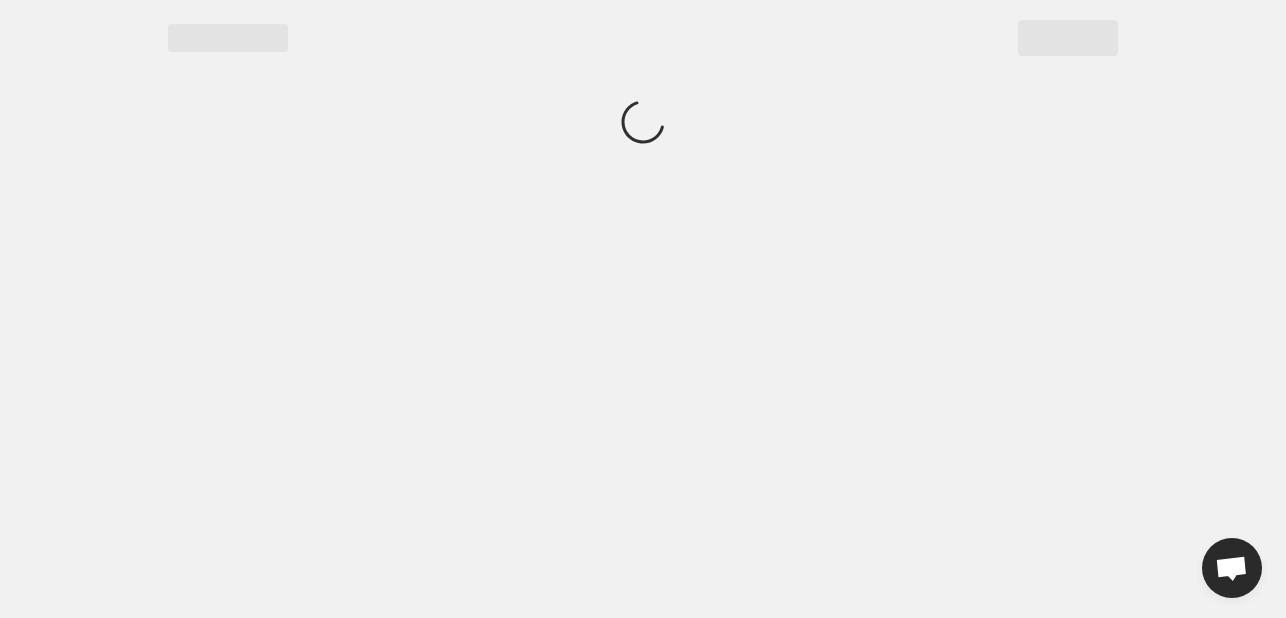scroll, scrollTop: 0, scrollLeft: 0, axis: both 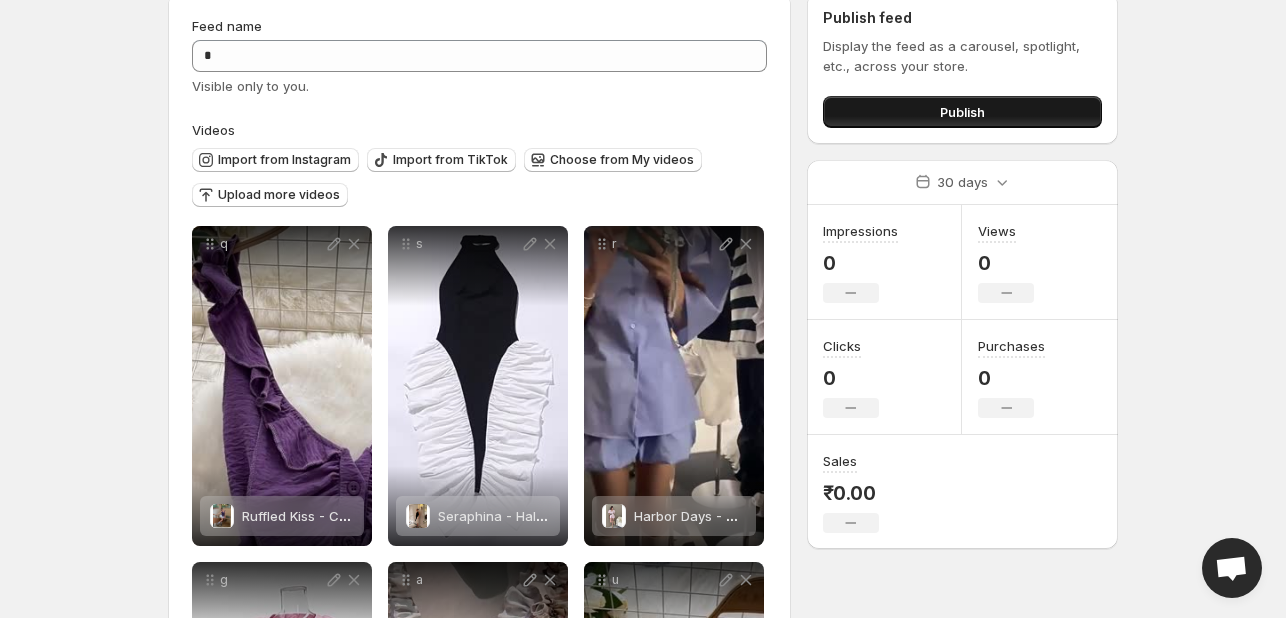 click on "Publish" at bounding box center [962, 112] 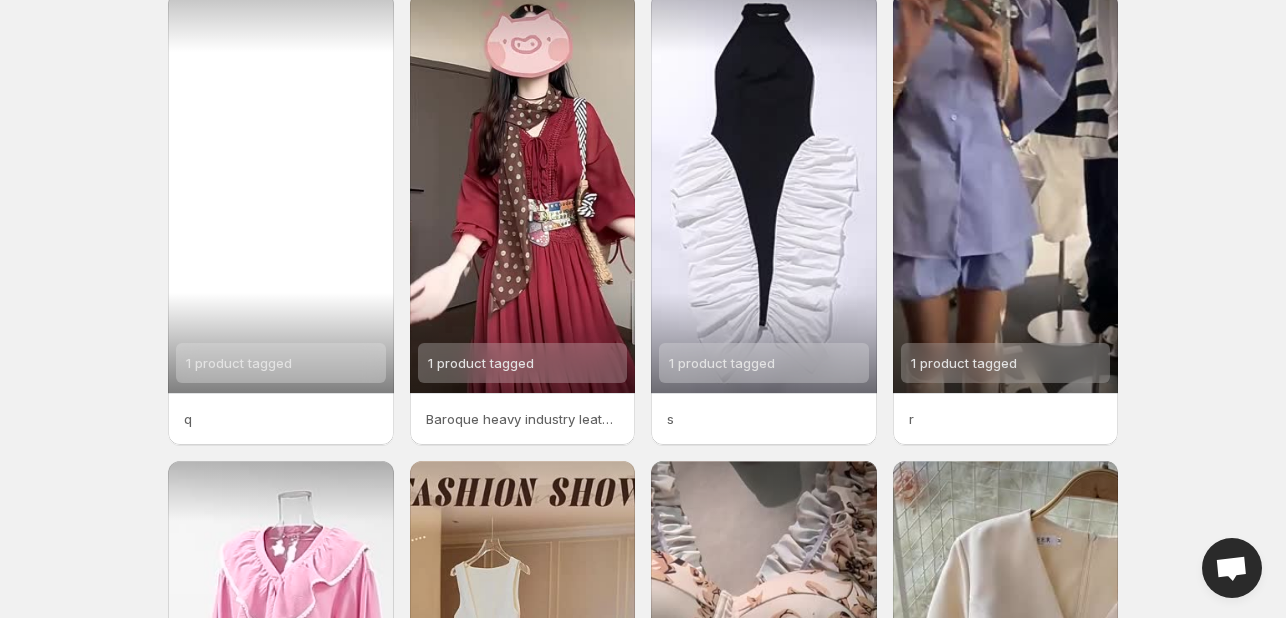 scroll, scrollTop: 0, scrollLeft: 0, axis: both 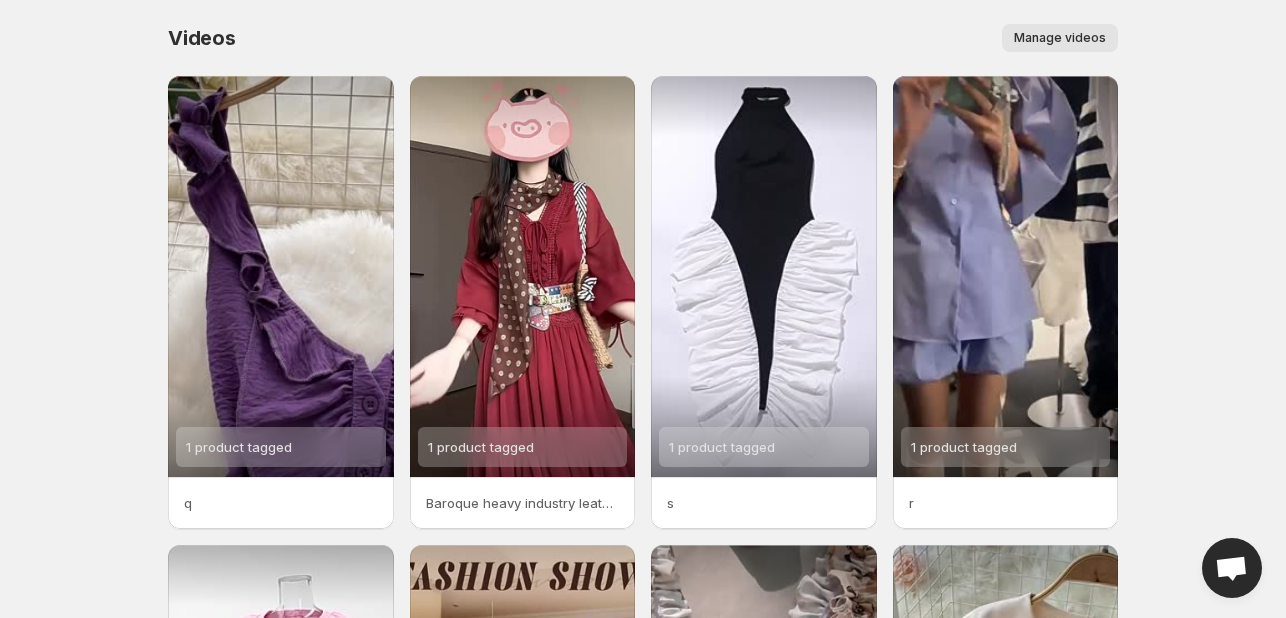 click on "Baroque heavy industry leather ball pattern bronze nail waist seal retro decoration elastic wide belt body shaping waist new product - tmallcom Tmall" at bounding box center (523, 503) 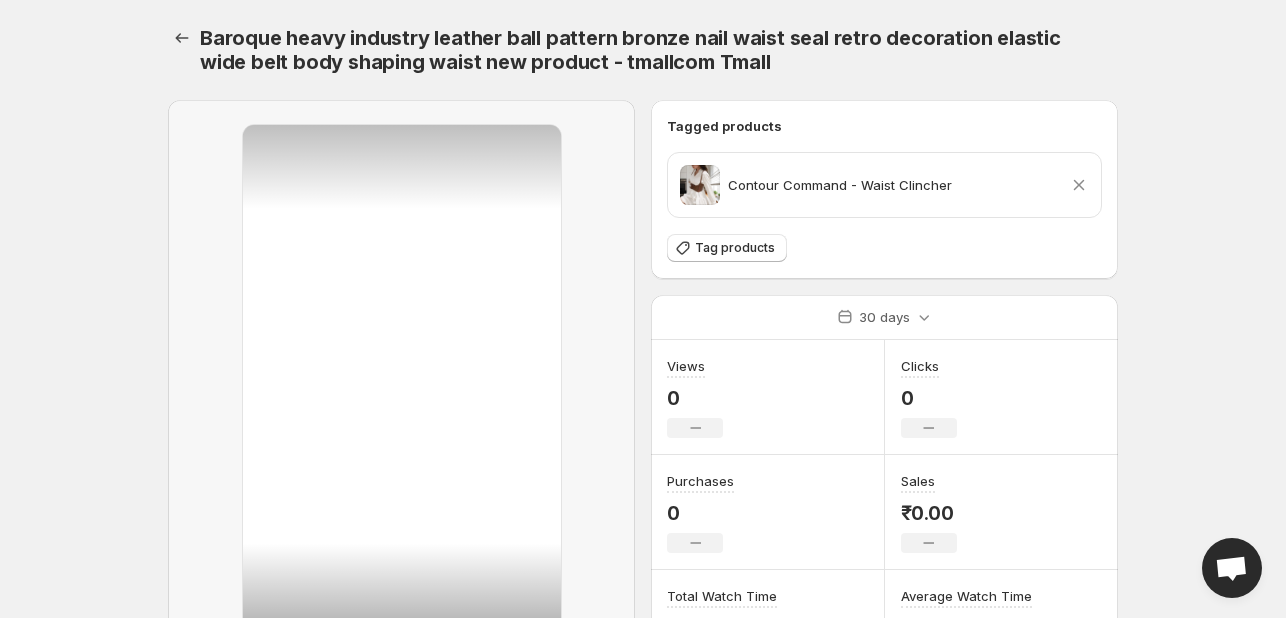 click 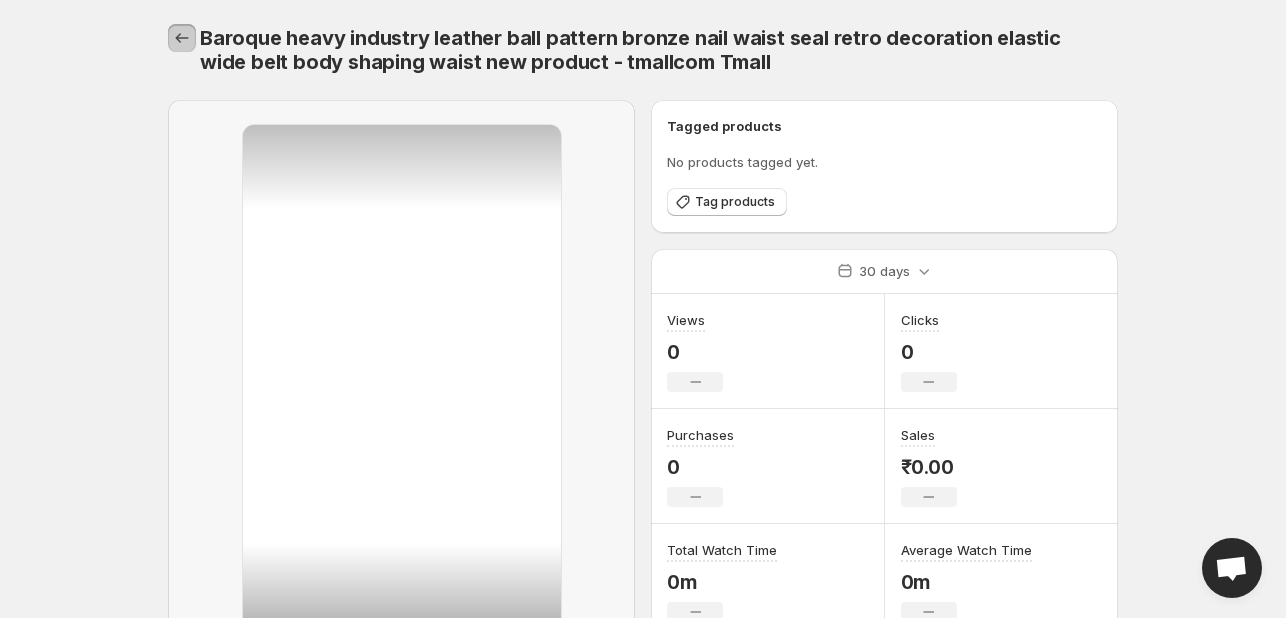 click 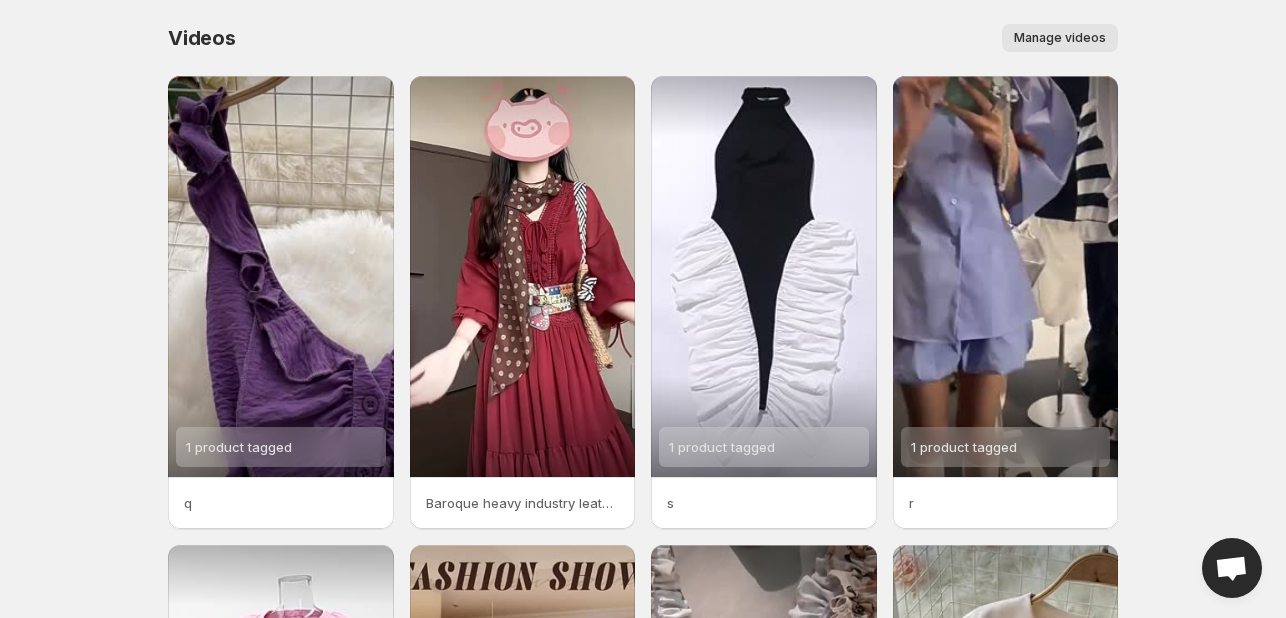 scroll, scrollTop: 0, scrollLeft: 0, axis: both 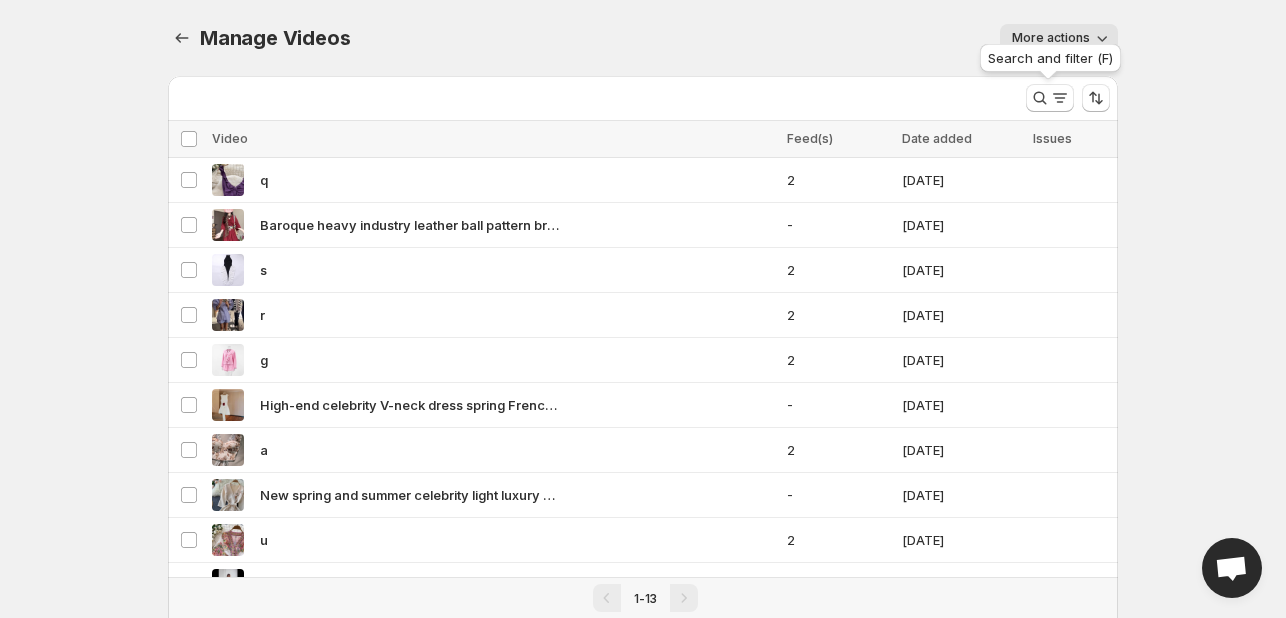 click on "Search and filter (F)" at bounding box center [1050, 62] 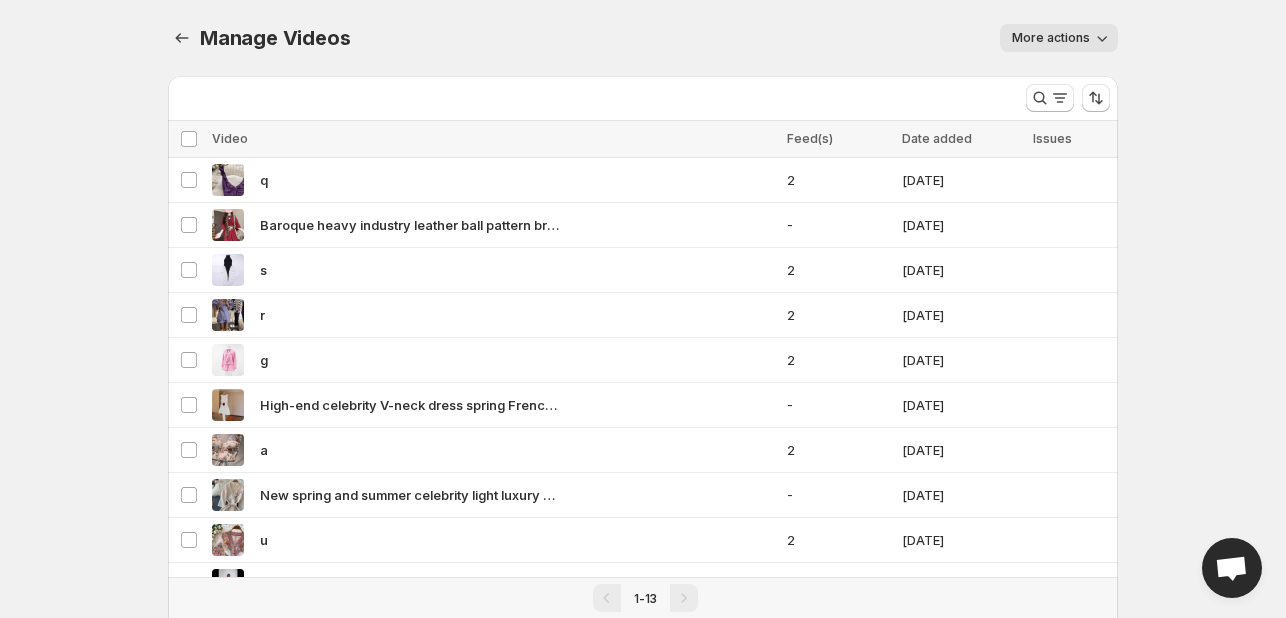 click on "More actions" at bounding box center (1051, 38) 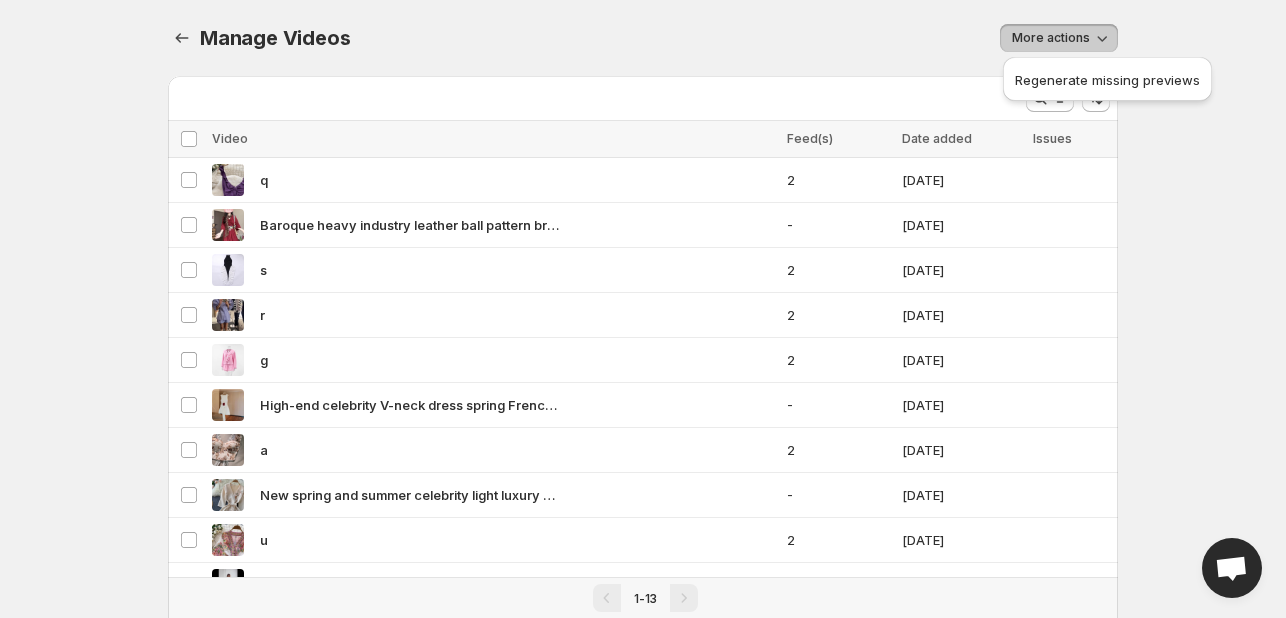 click on "More actions" at bounding box center (1051, 38) 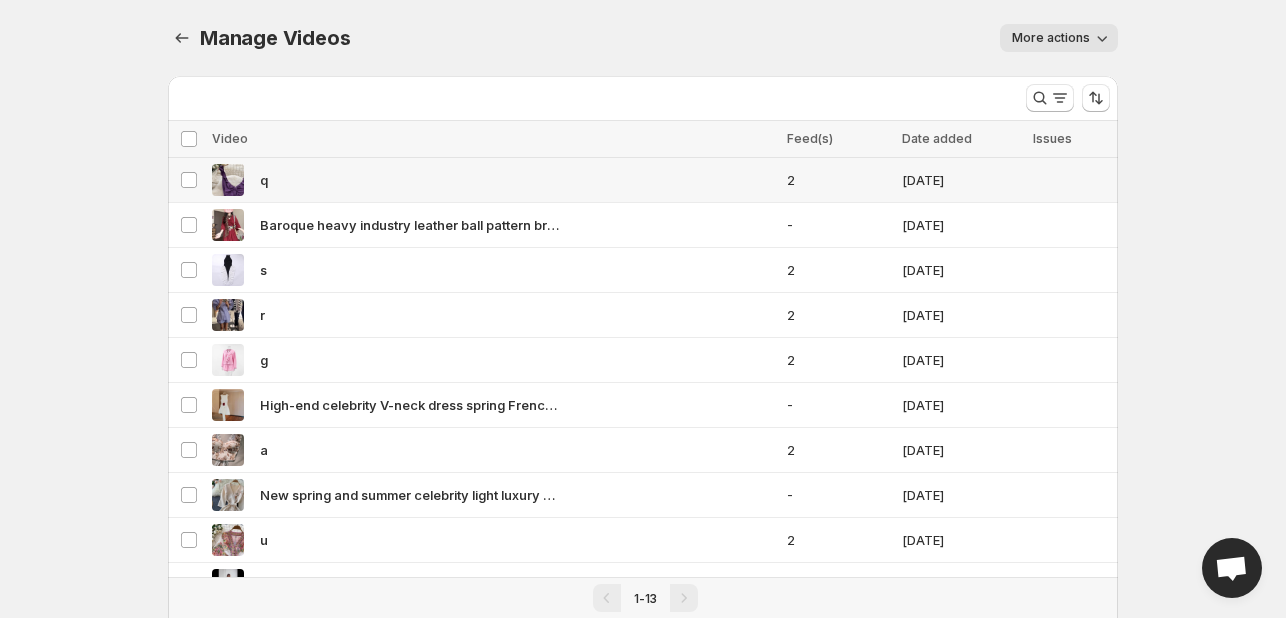 click on "q" at bounding box center (493, 180) 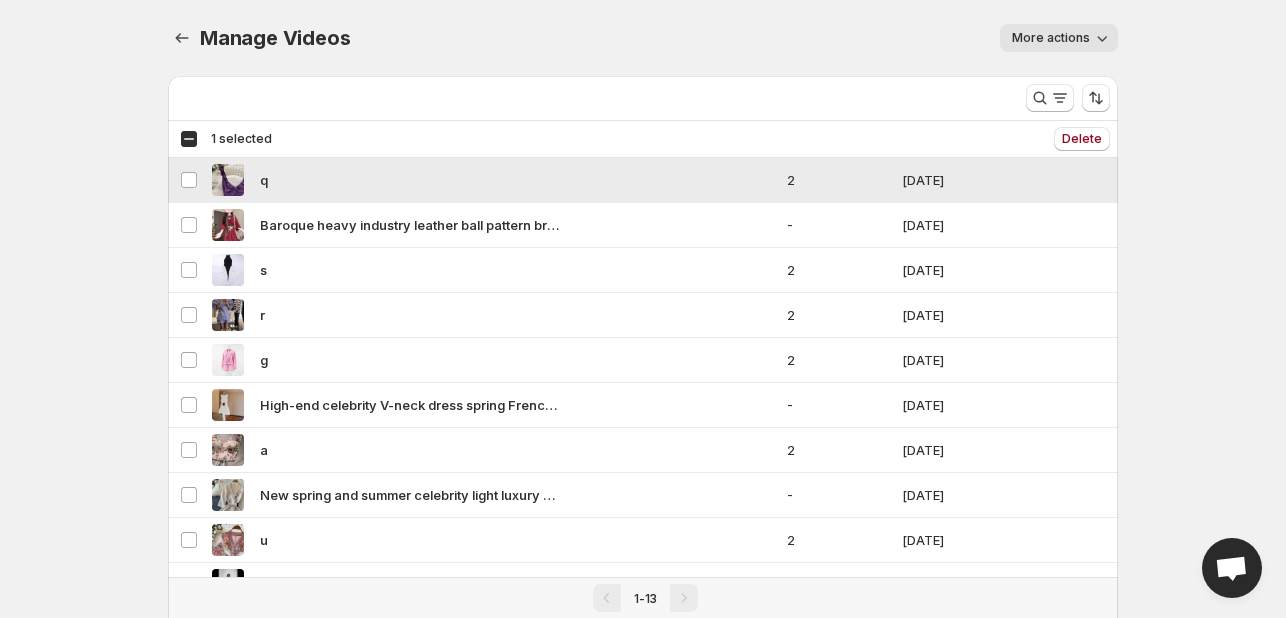 click on "q" at bounding box center (493, 180) 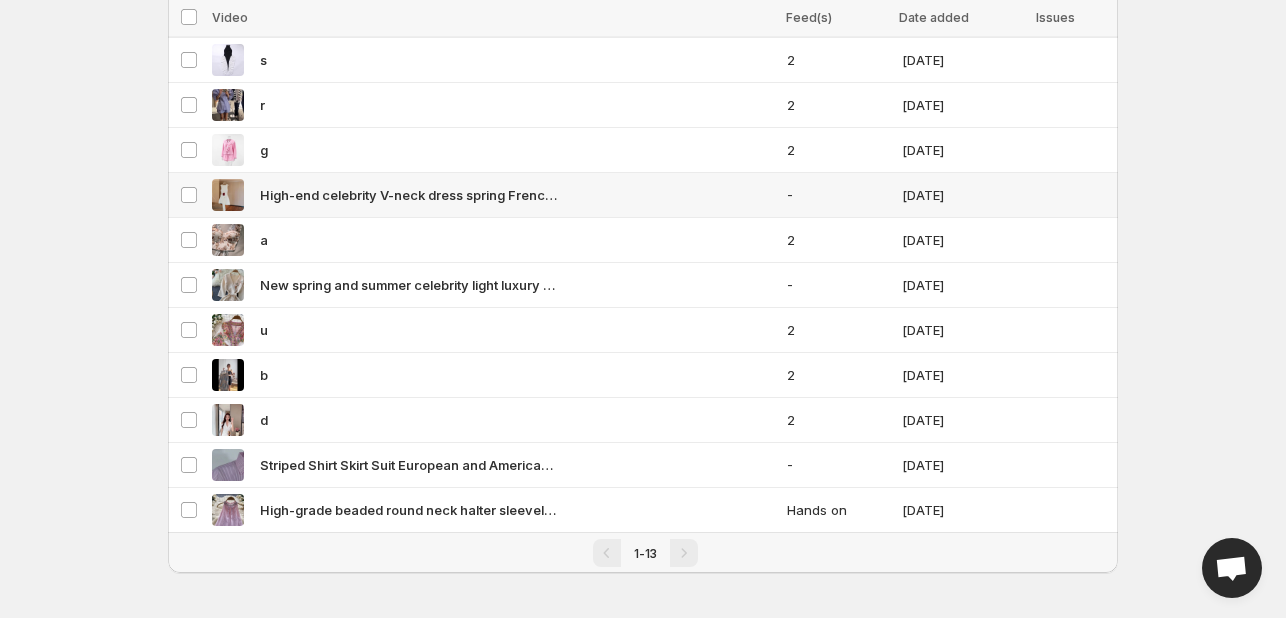 scroll, scrollTop: 209, scrollLeft: 0, axis: vertical 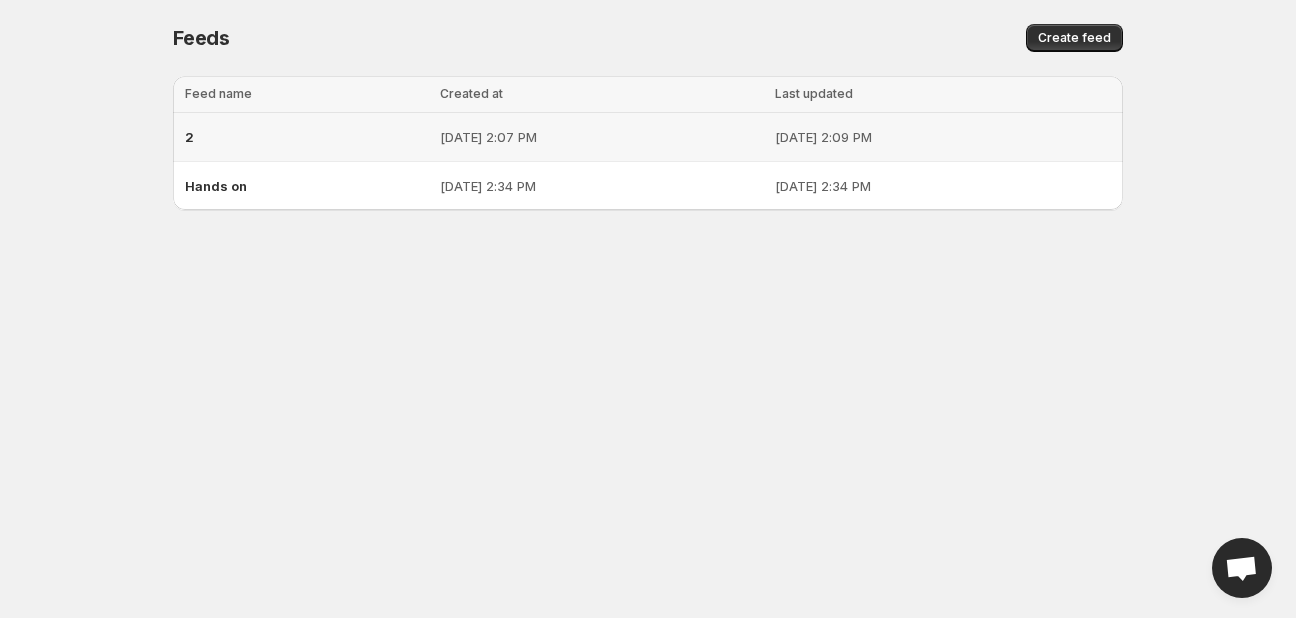 click on "[DATE] 2:07 PM" at bounding box center [601, 137] 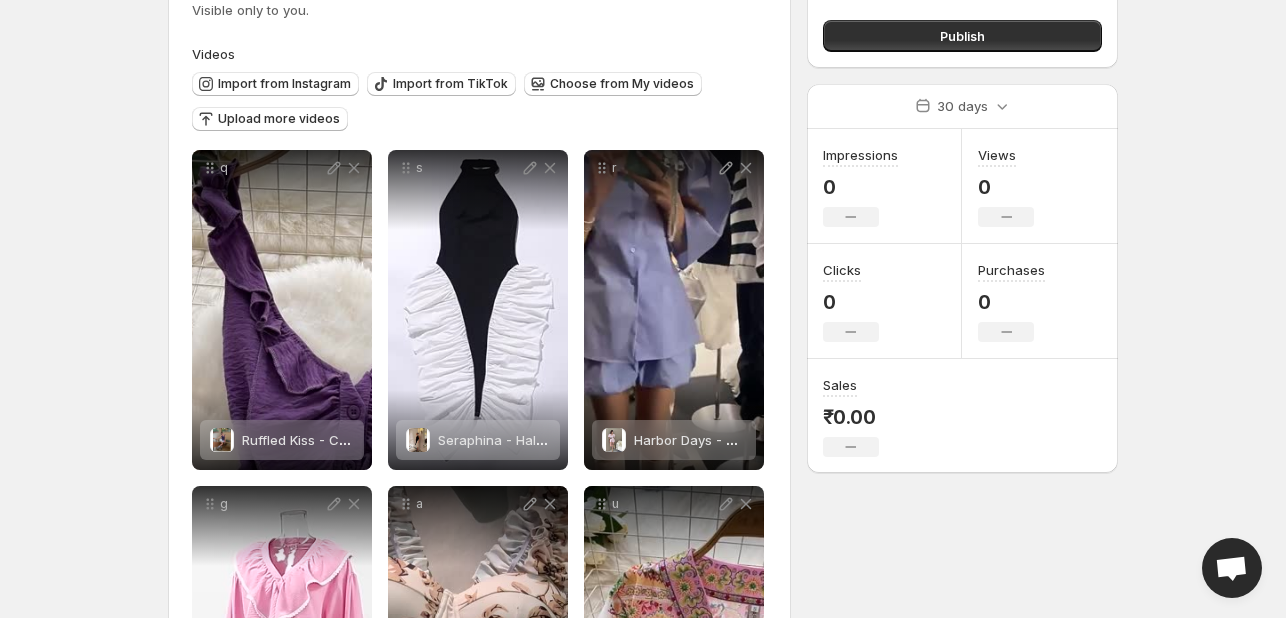 scroll, scrollTop: 162, scrollLeft: 0, axis: vertical 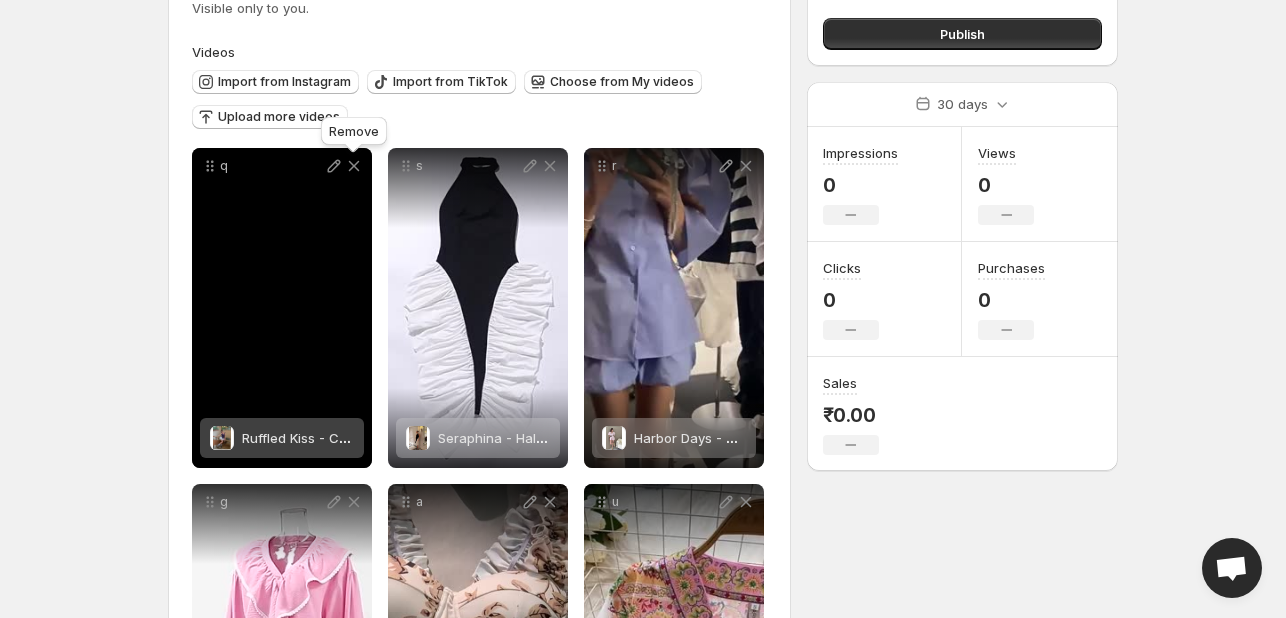 click 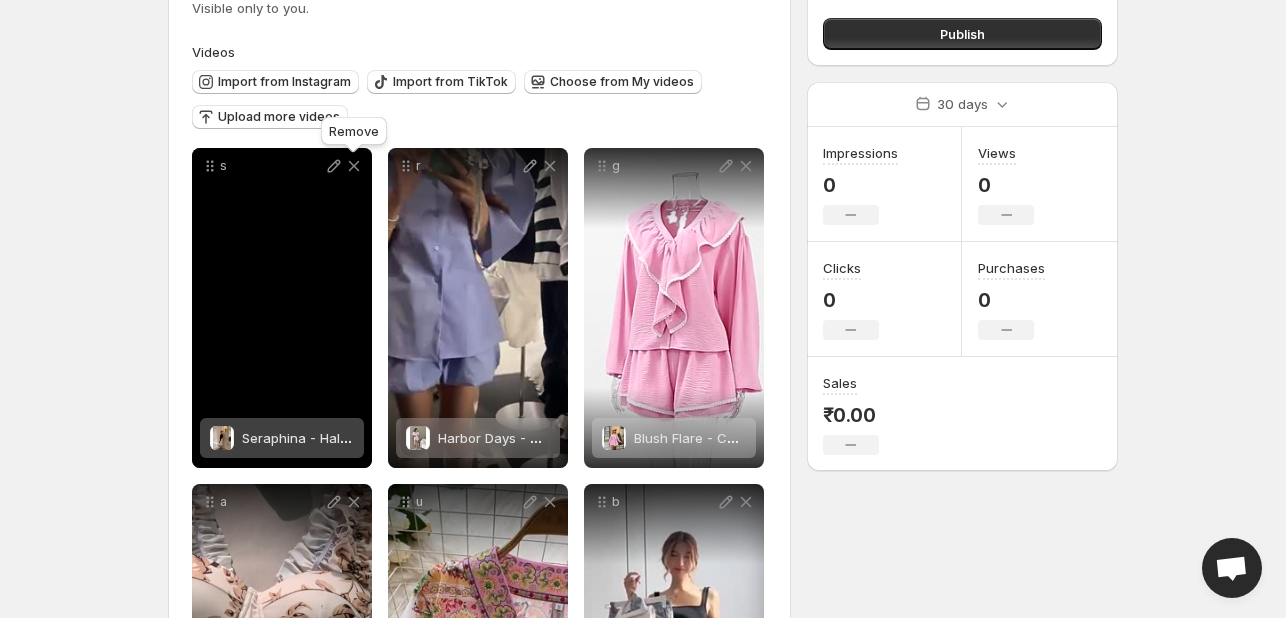 click 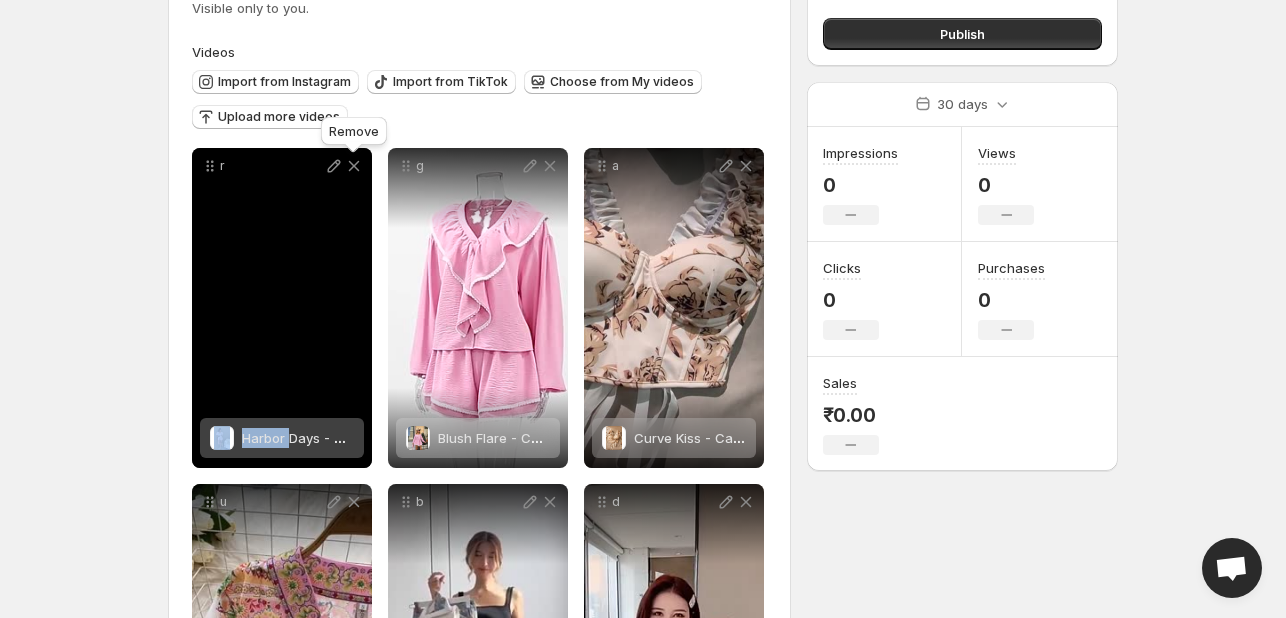 click 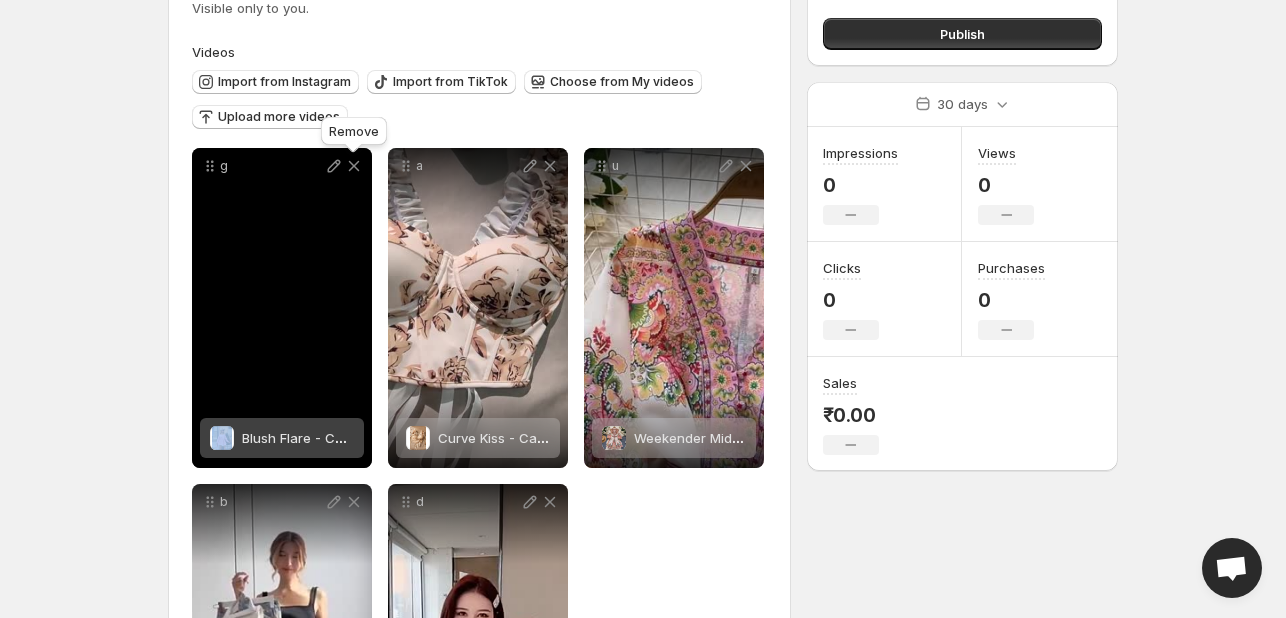 click 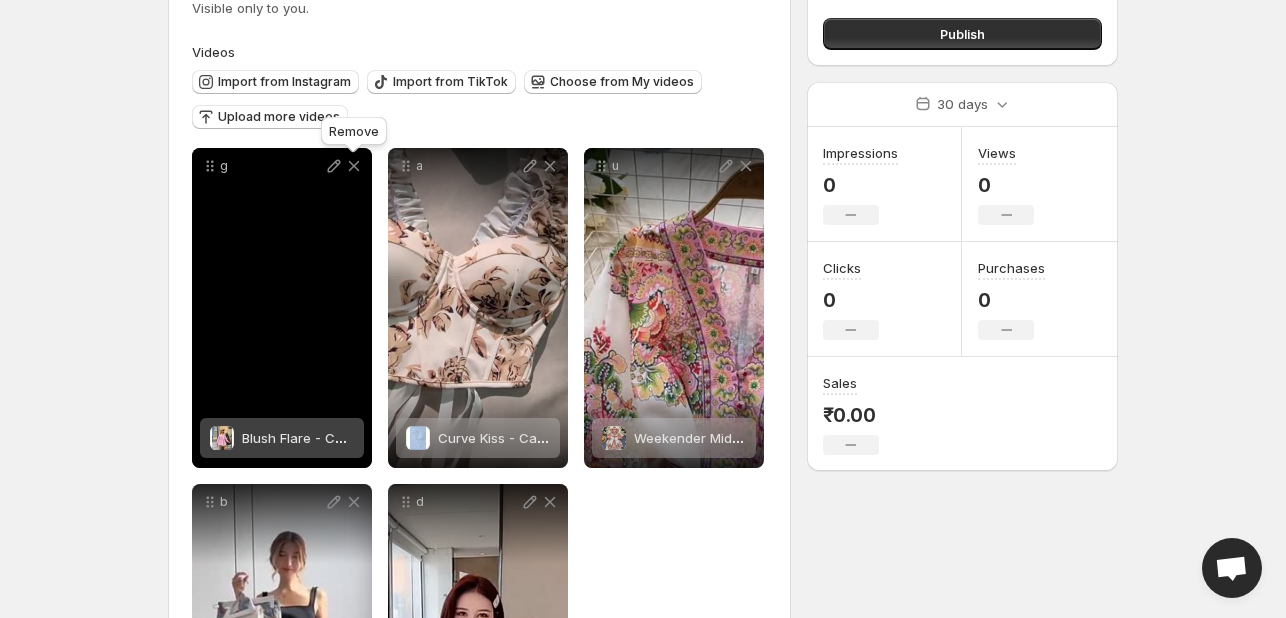 click 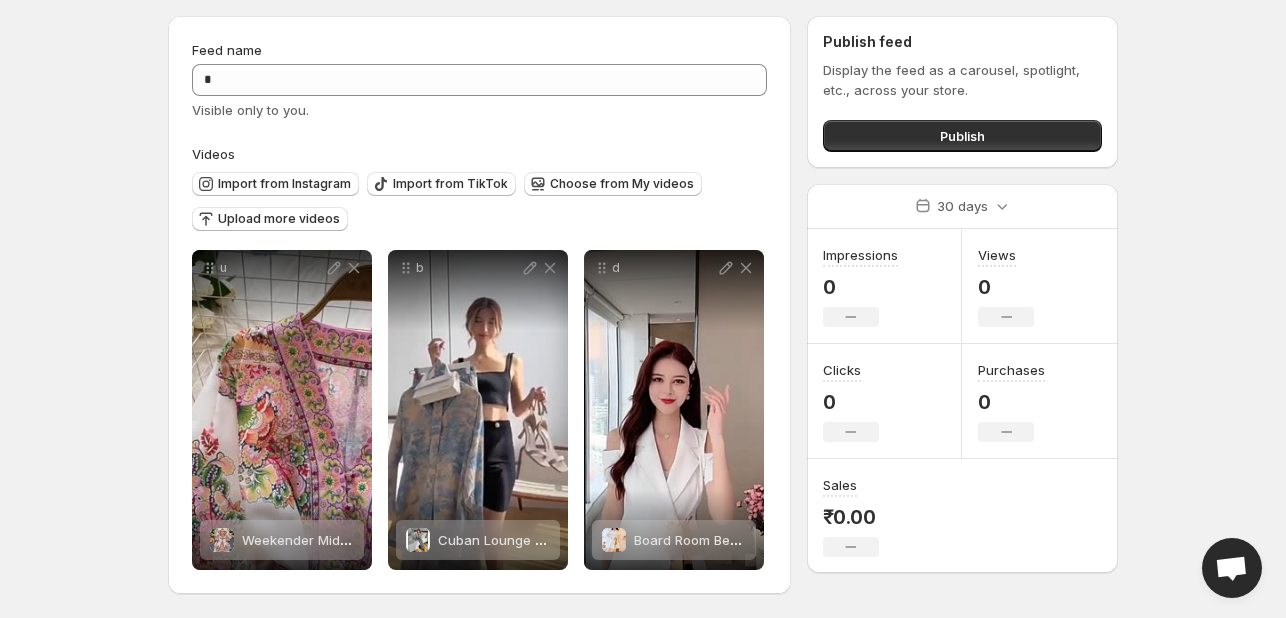 scroll, scrollTop: 61, scrollLeft: 0, axis: vertical 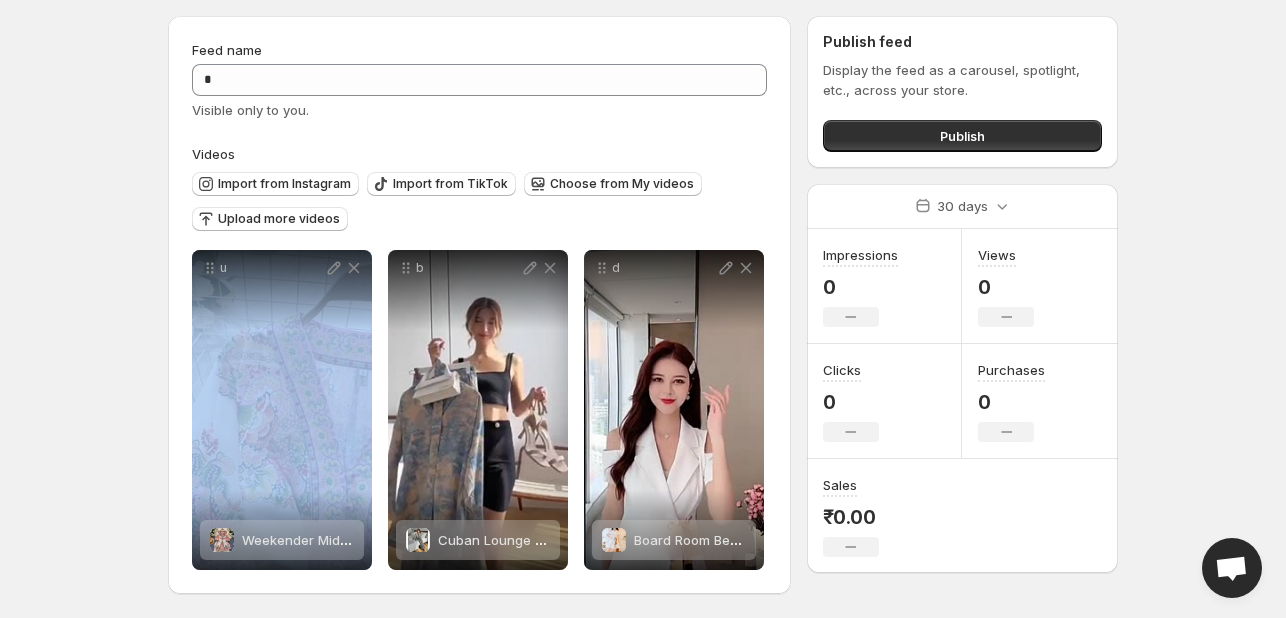 click on "Import from Instagram Import from TikTok Choose from My videos Upload more videos" at bounding box center (475, 199) 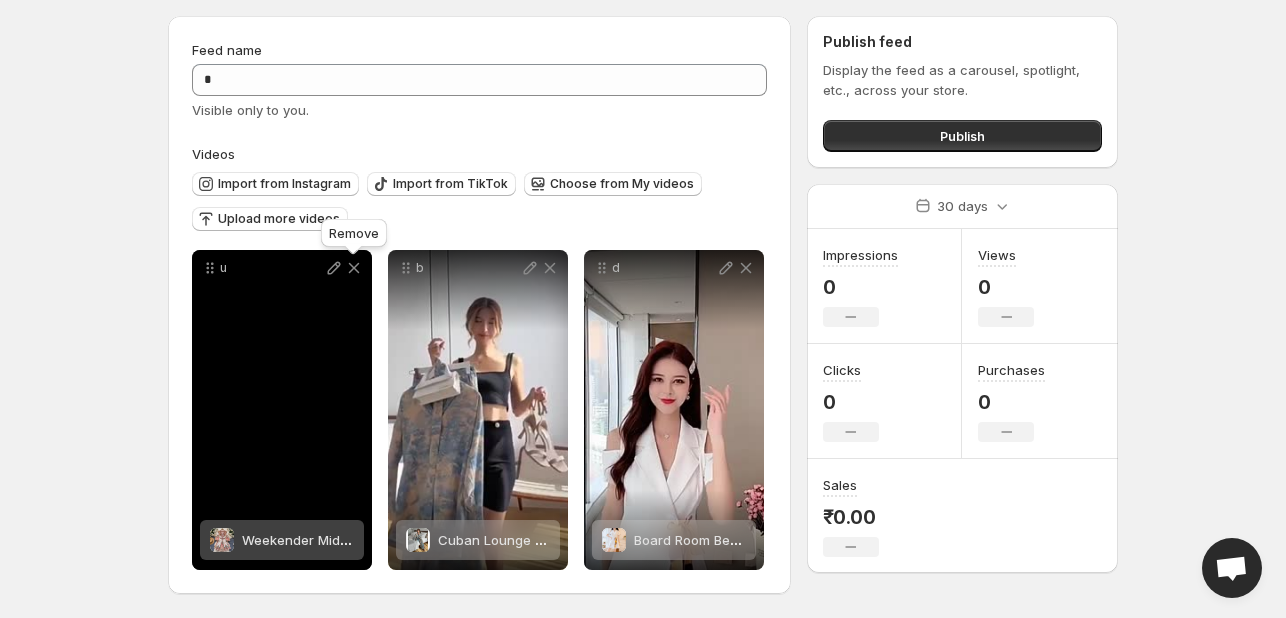 click 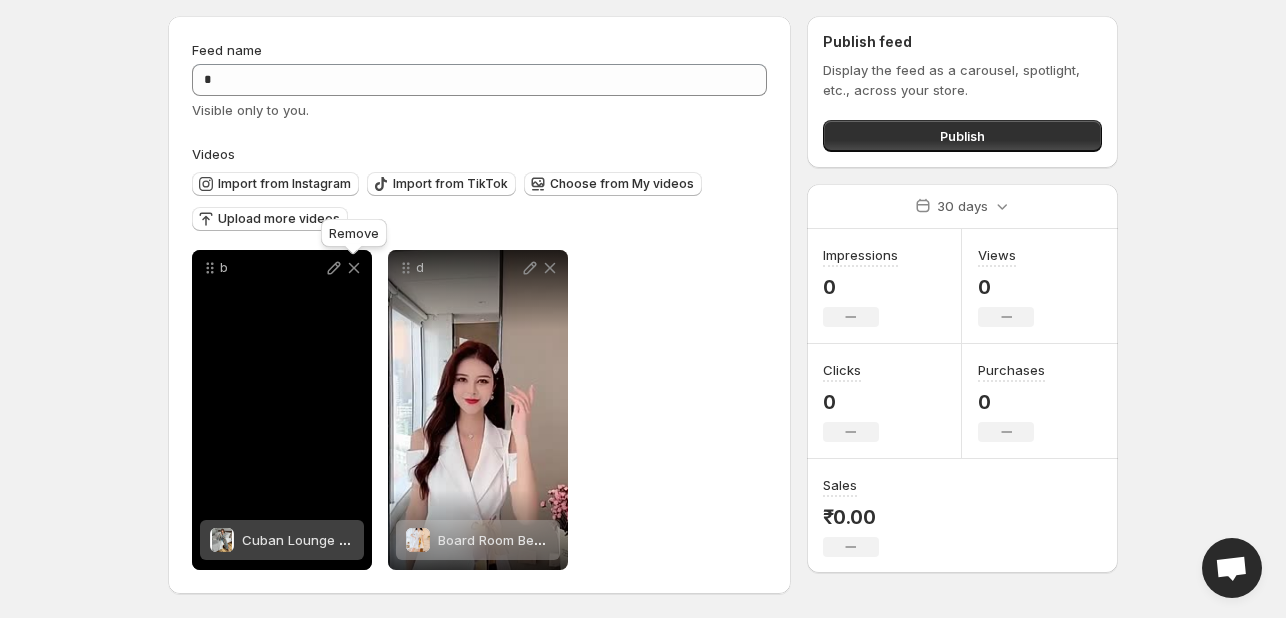 click 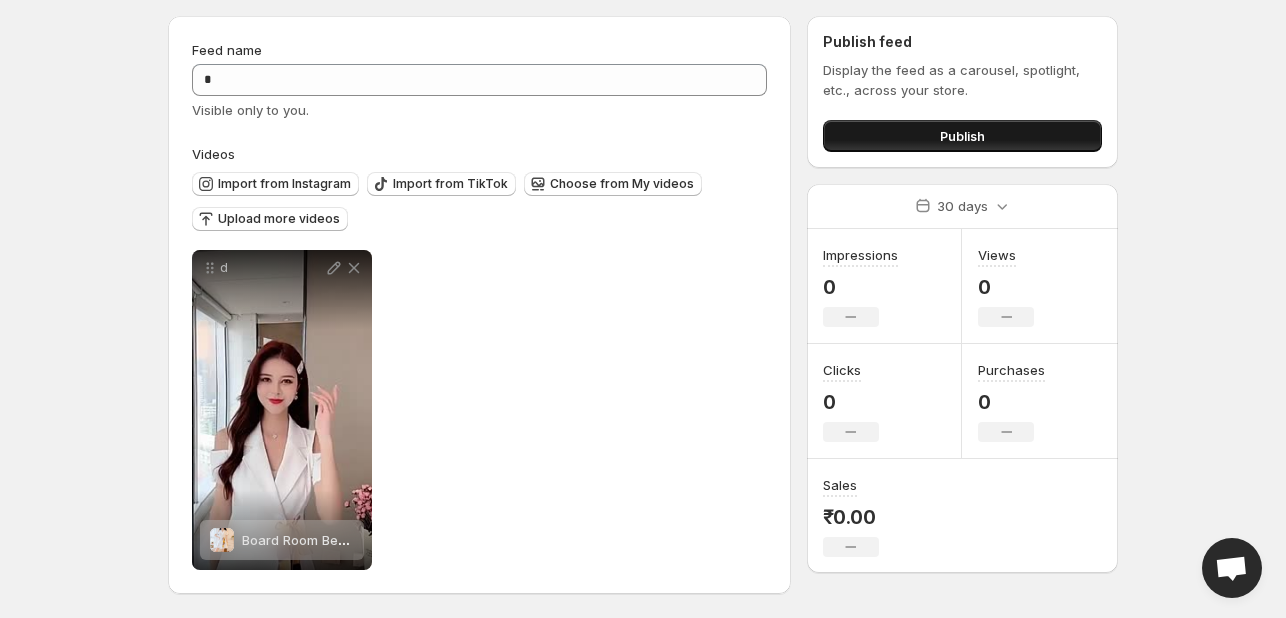 click on "Publish" at bounding box center [962, 136] 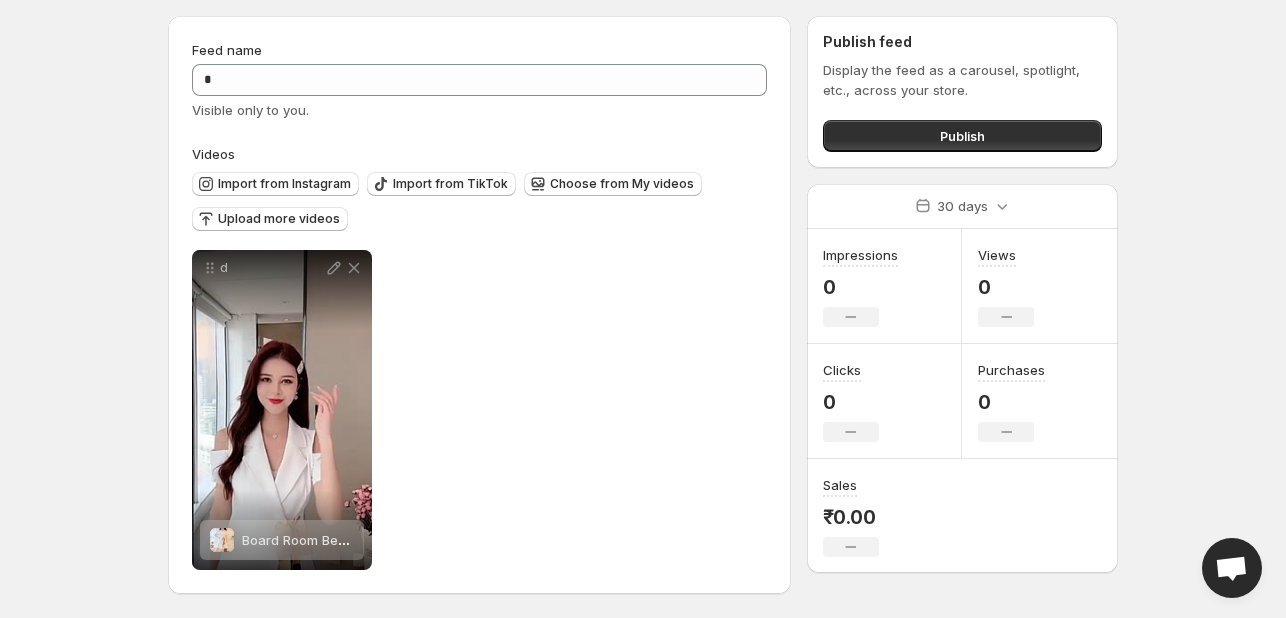 scroll, scrollTop: 0, scrollLeft: 0, axis: both 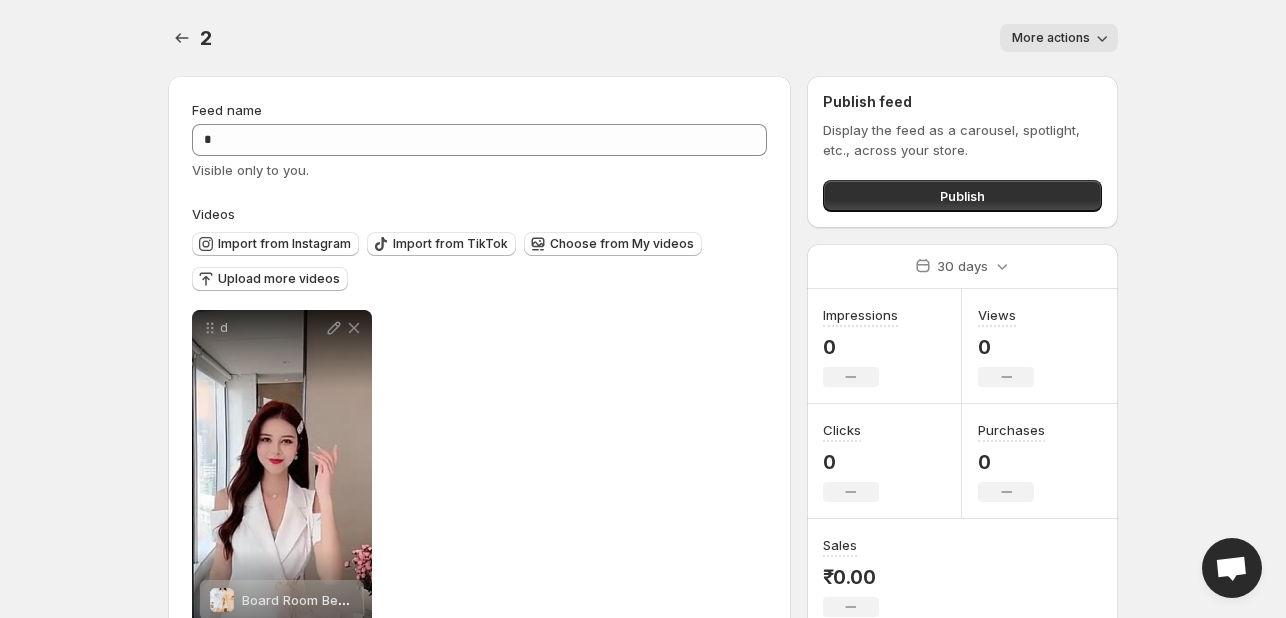 click on "Publish" at bounding box center [962, 192] 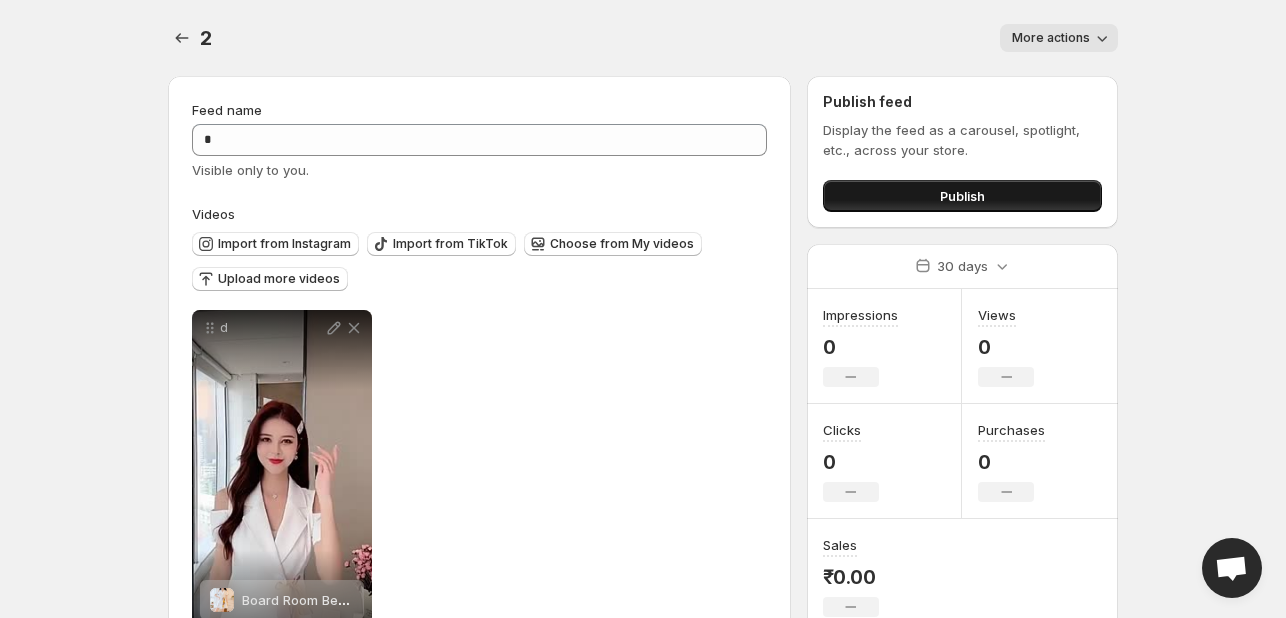 click on "Publish" at bounding box center [962, 196] 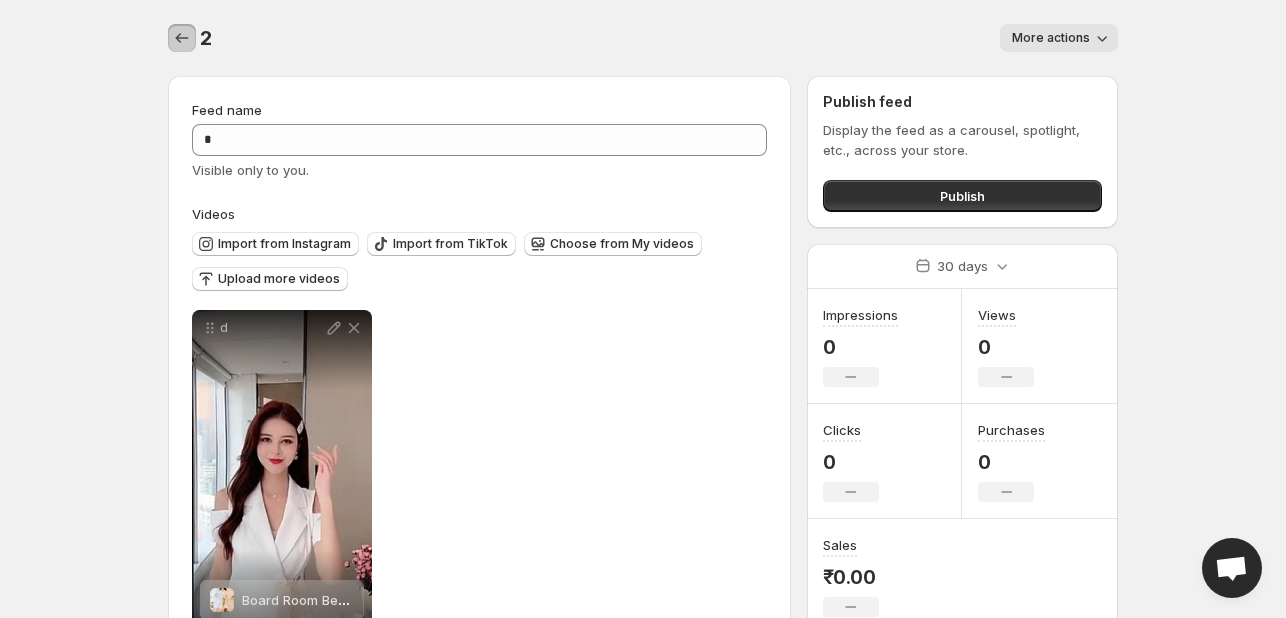 click at bounding box center (182, 38) 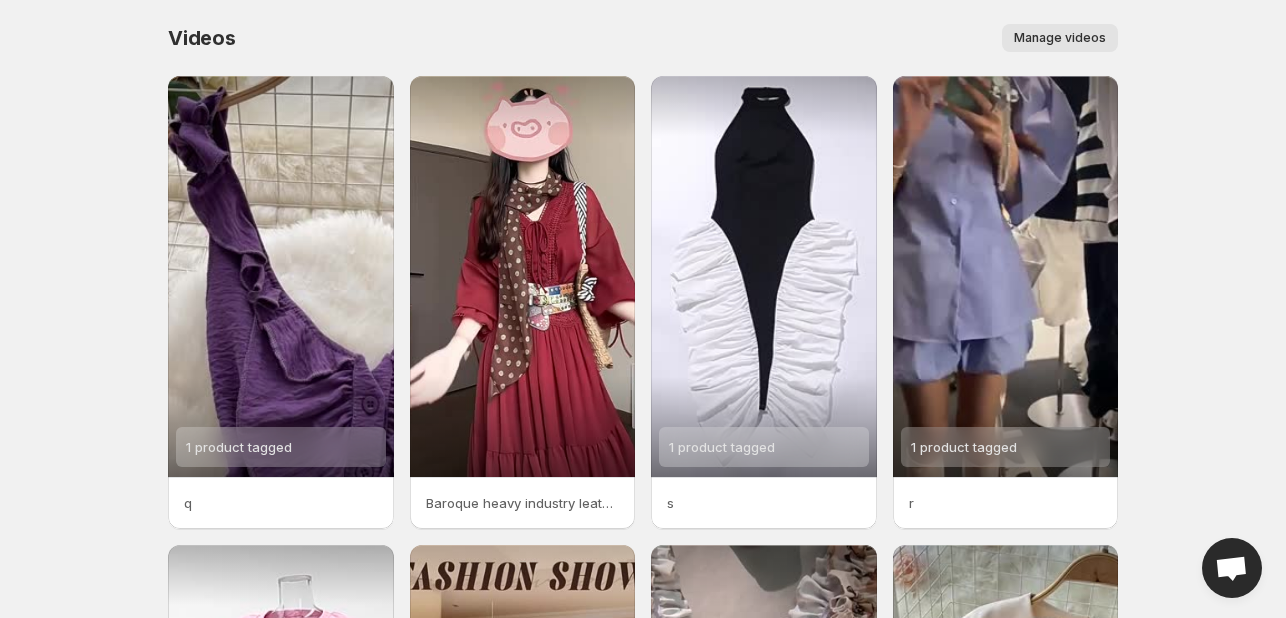 click on "Manage videos" at bounding box center (1060, 38) 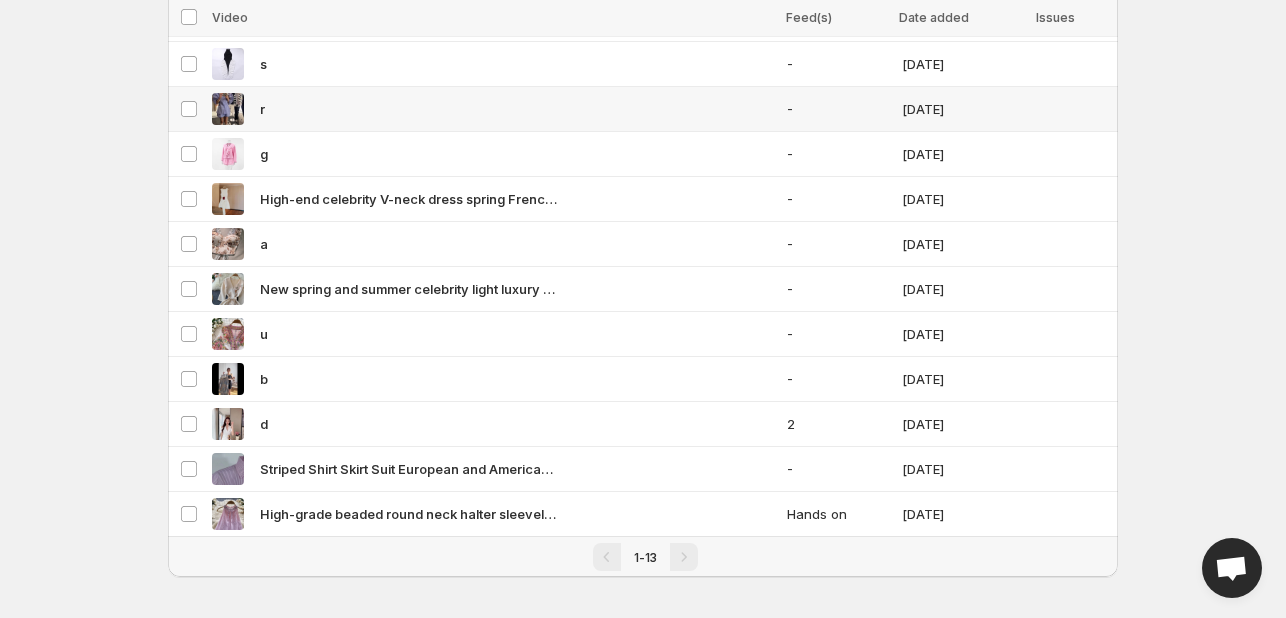 scroll, scrollTop: 210, scrollLeft: 0, axis: vertical 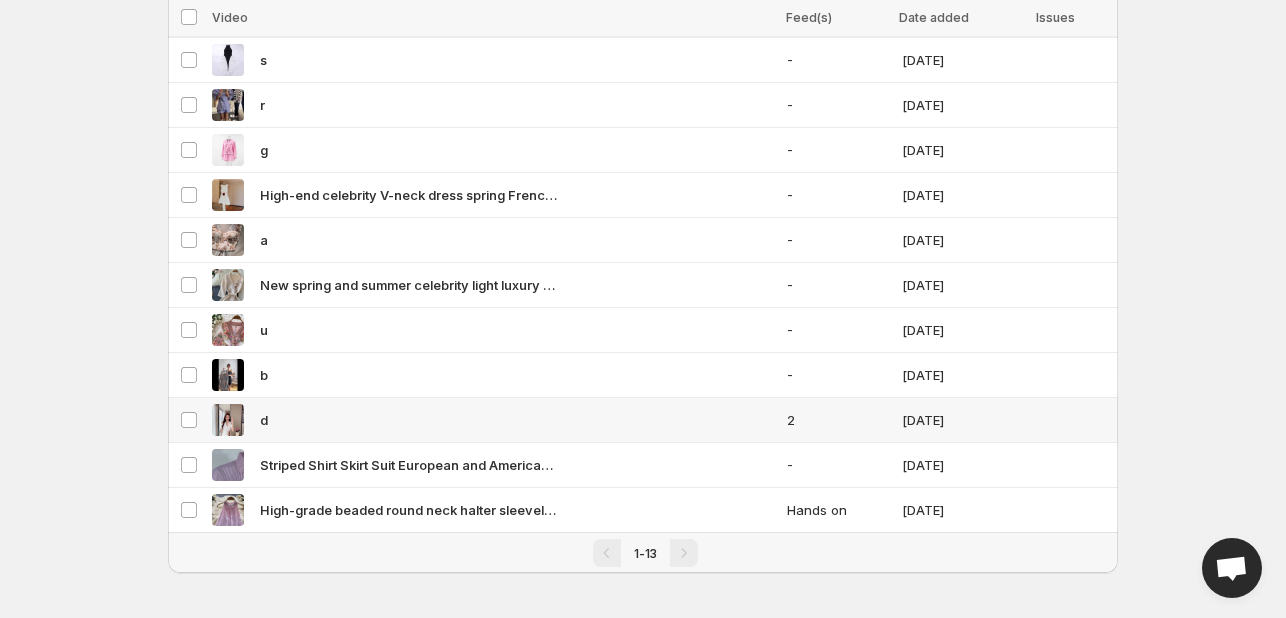 click on "d" at bounding box center [493, 420] 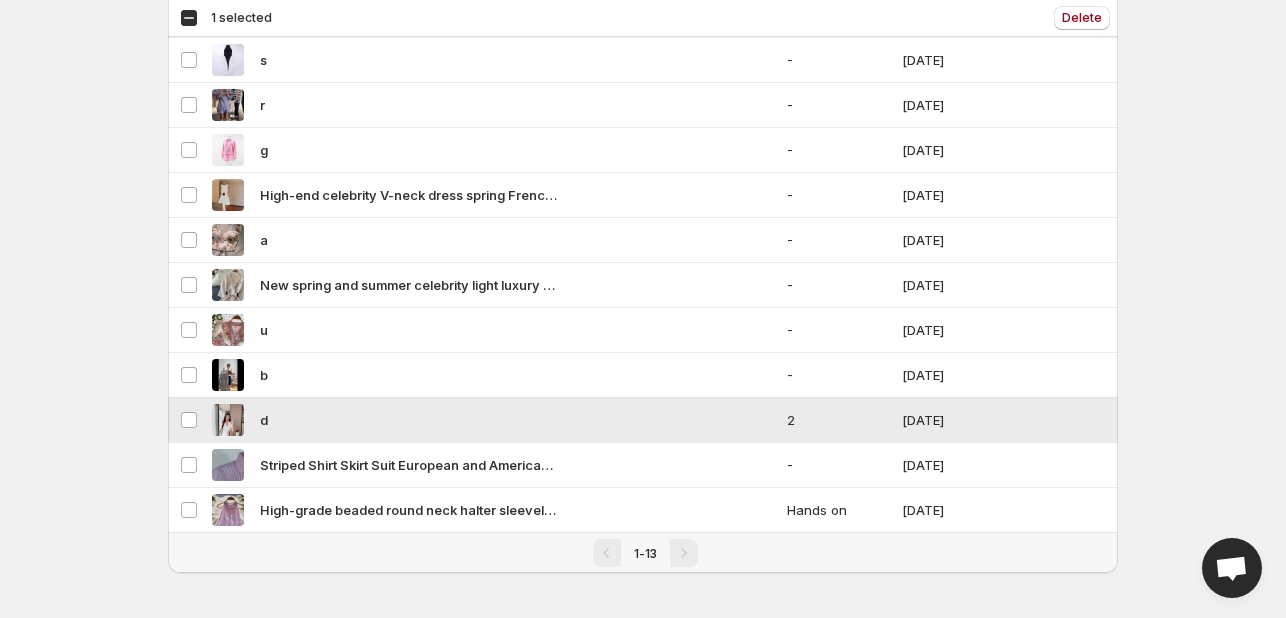 click at bounding box center [228, 420] 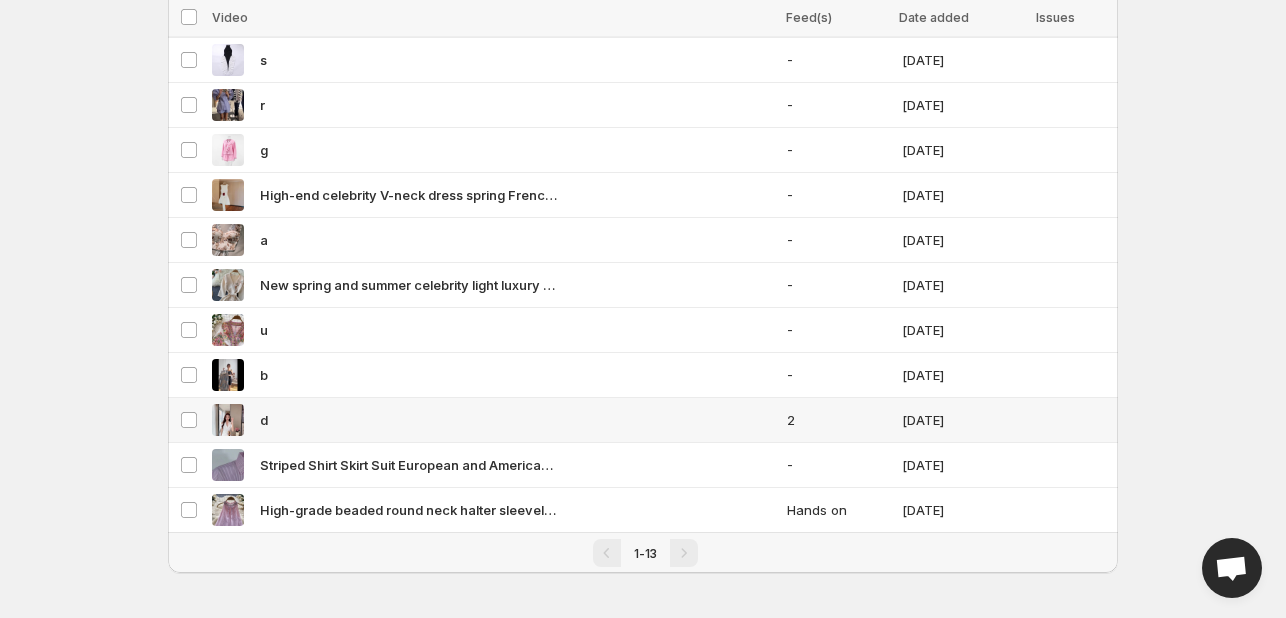 click at bounding box center [228, 420] 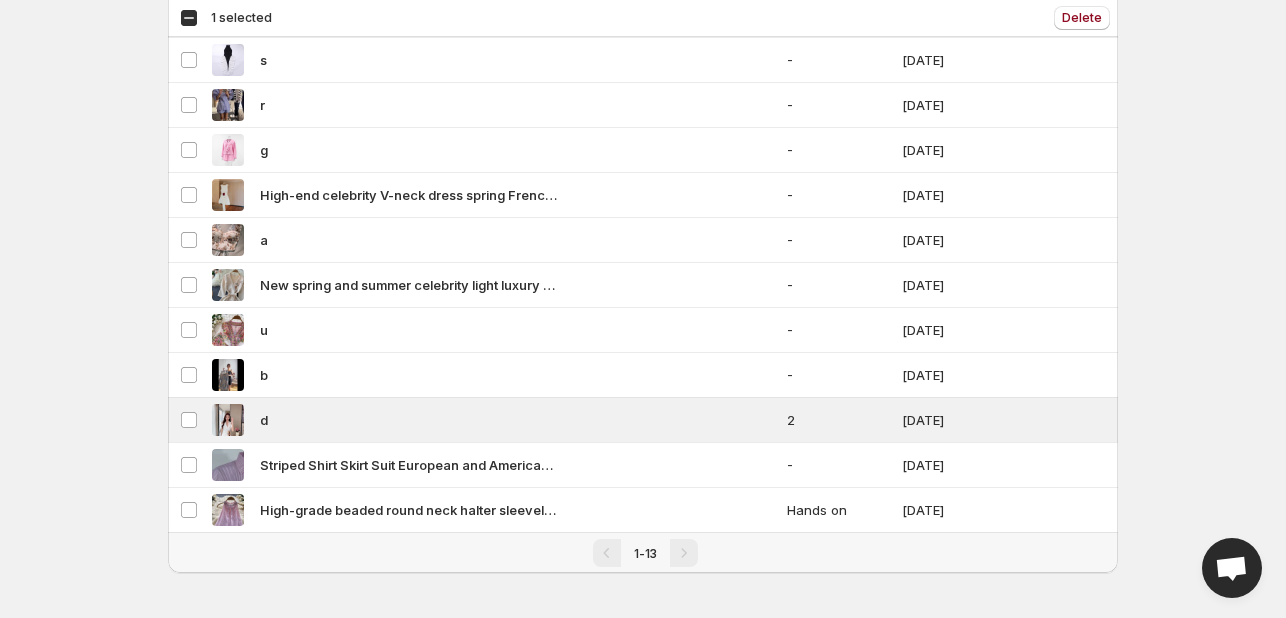 click on "Home Feeds Videos Subscription Settings Manage Videos. This page is ready Manage Videos More actions More actions More actions More views Loading videos… Loading videos… Select all videos Video Feed(s) Date added Issues Select all 13 videos 1 selected Delete Delete Select all videos Video Feed(s) Date added Issues Select video q - 09/07/2025 Select video Baroque heavy industry leather ball pattern bronze nail waist seal retro decoration elastic wide belt body shaping waist new product - tmallcom Tmall - 09/07/2025 Select video s - 09/07/2025 Select video r - 09/07/2025 Select video g - 09/07/2025 Select video High-end celebrity V-neck dress spring French niche design flowers unique beautiful slim dress skirt - tmallcom Tmall - 09/07/2025 Select video a - 09/07/2025 Select video New spring and summer celebrity light luxury dress French v-neck goddess style temperament waist slim medium long skirt - Taobao - 09/07/2025 Select video u - 09/07/2025 Select video b - 09/07/2025 Select video d 2 09/07/2025 - 1" at bounding box center (643, 99) 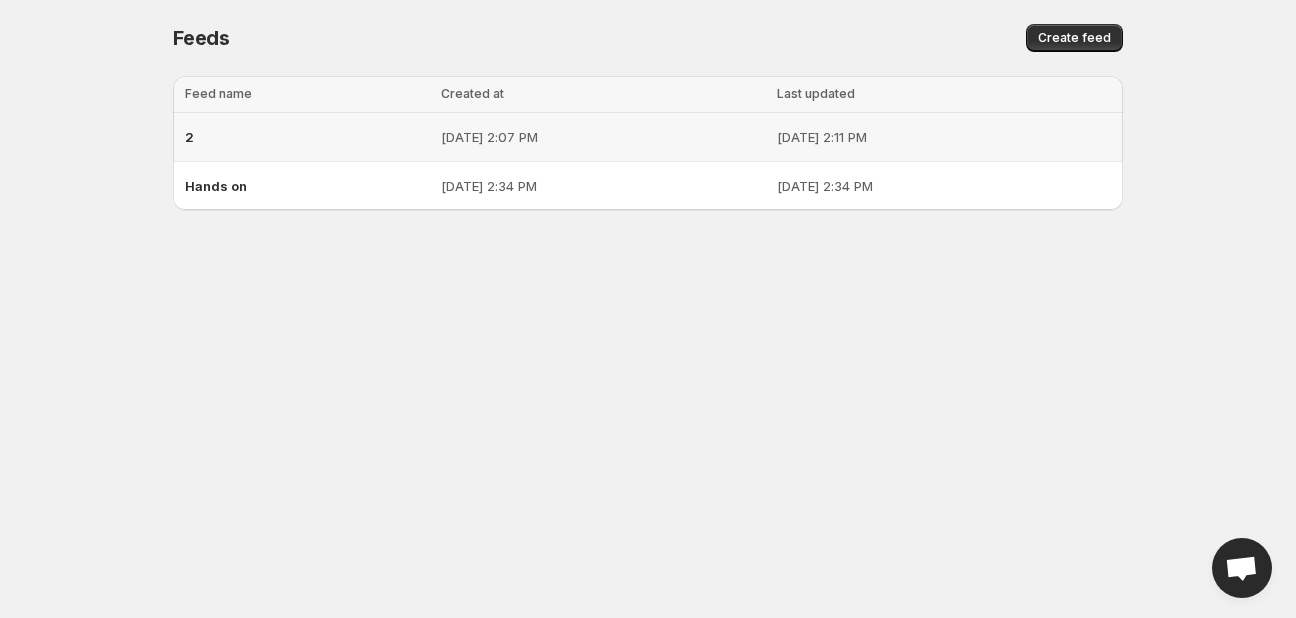 click on "2" at bounding box center [304, 137] 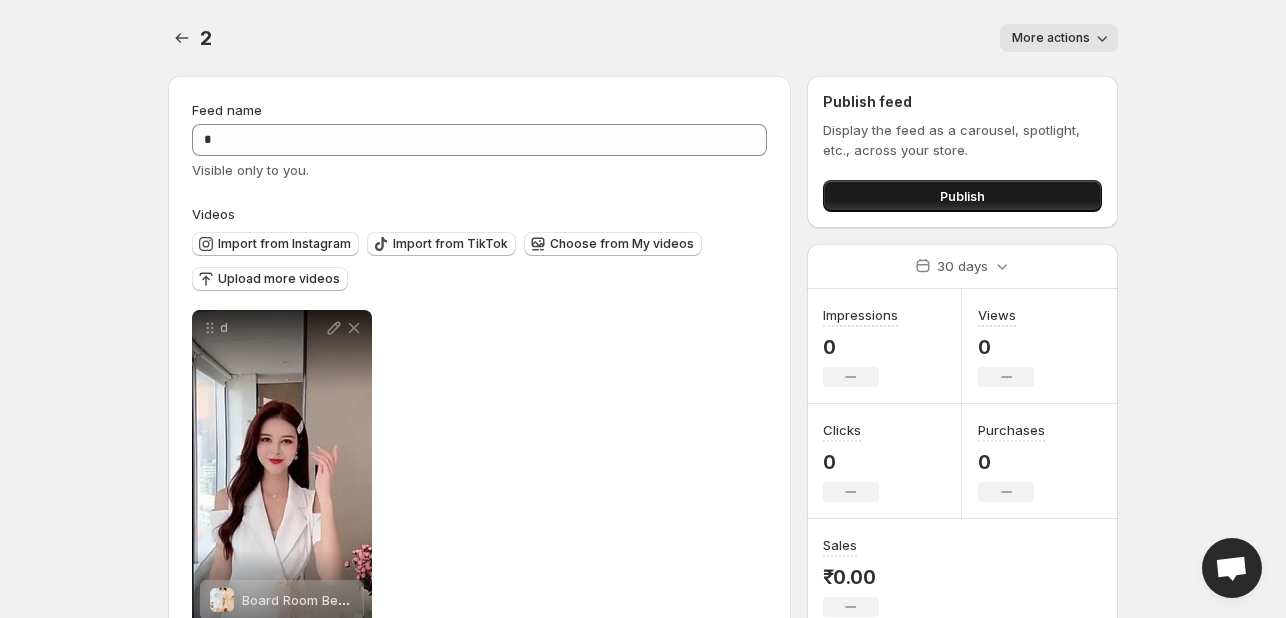 click on "Publish" at bounding box center [962, 196] 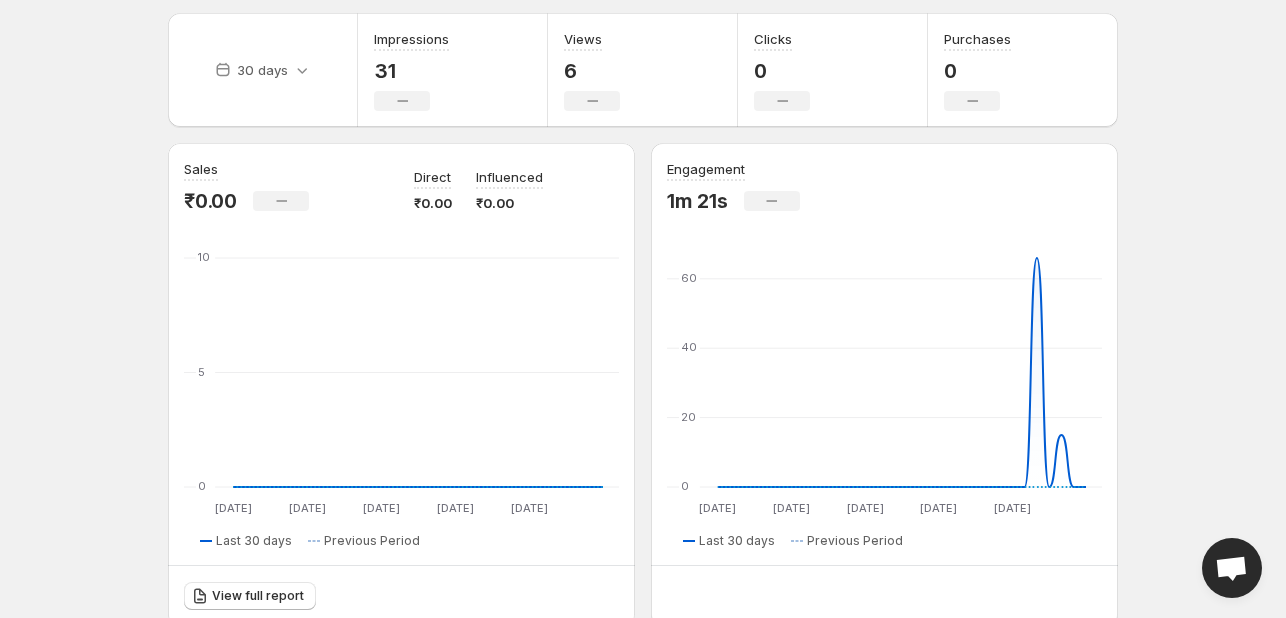 scroll, scrollTop: 60, scrollLeft: 0, axis: vertical 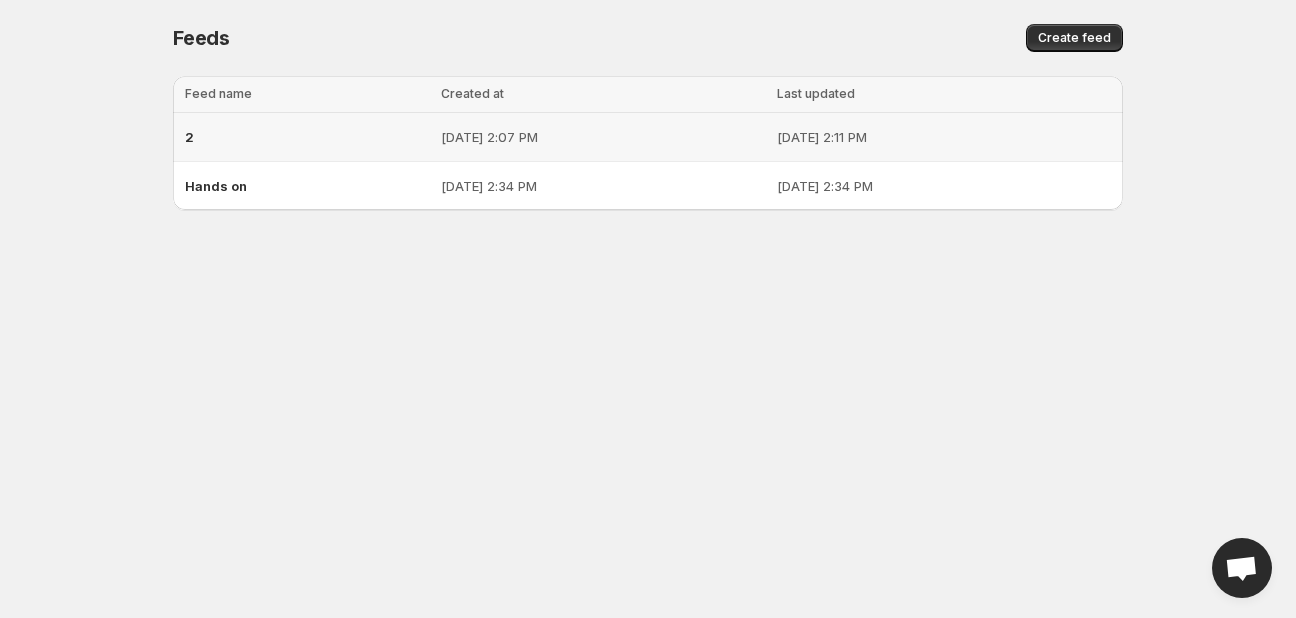 click on "2" at bounding box center (307, 137) 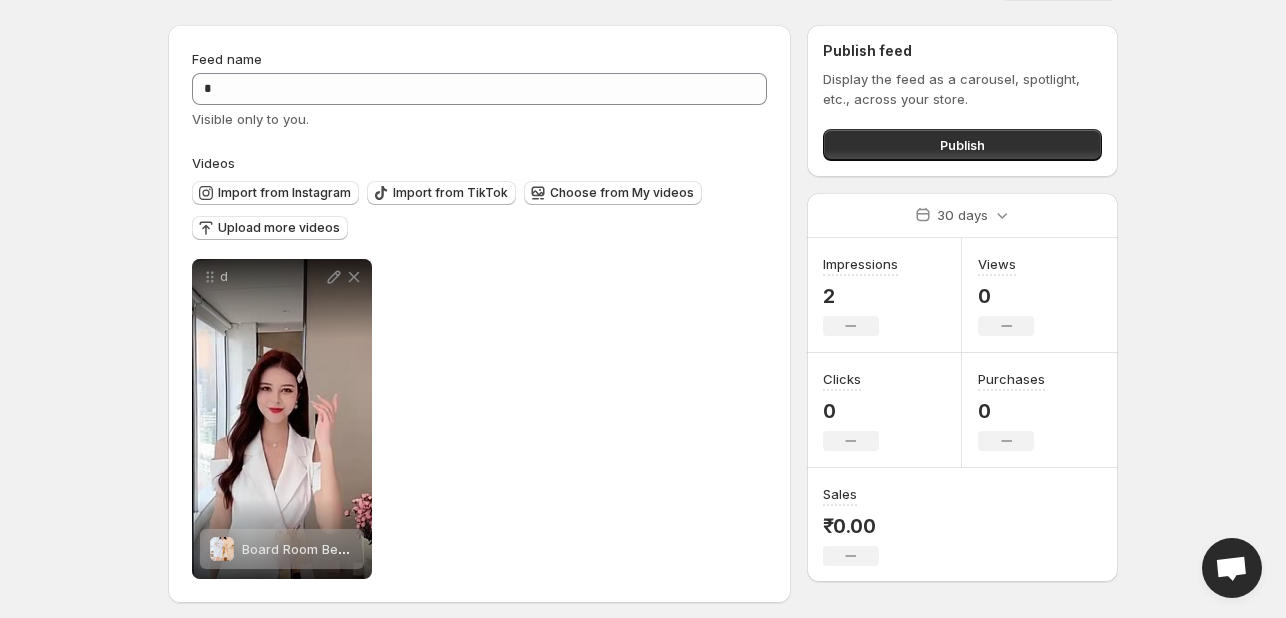 scroll, scrollTop: 61, scrollLeft: 0, axis: vertical 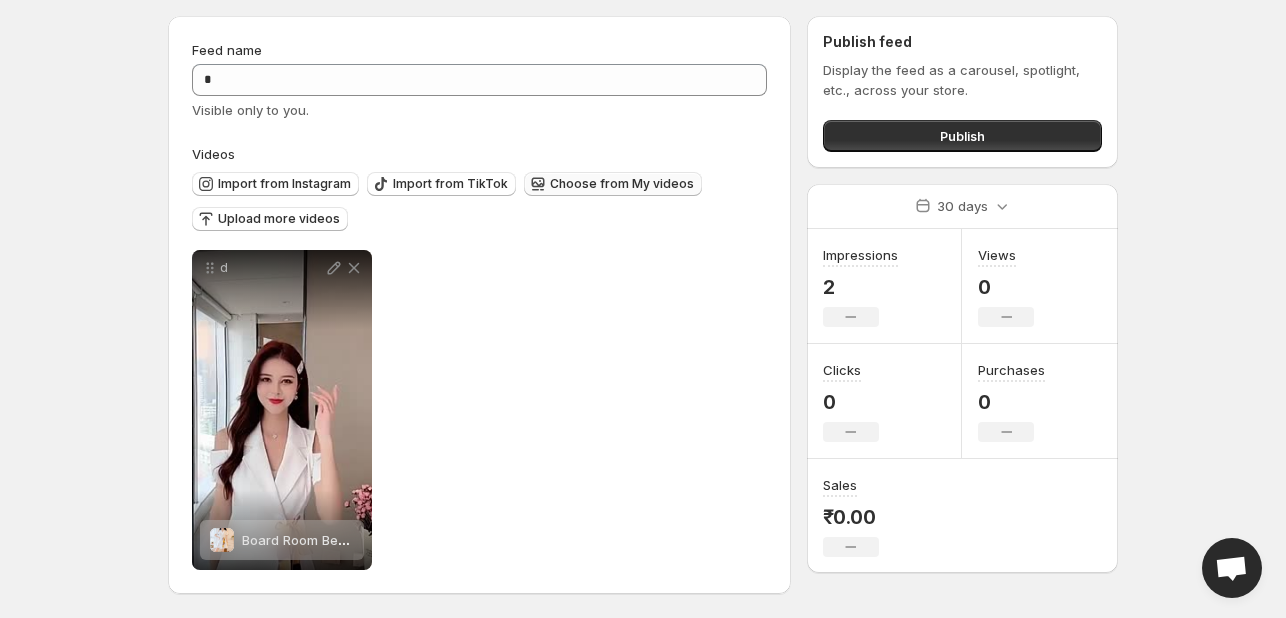 click on "Choose from My videos" at bounding box center [622, 184] 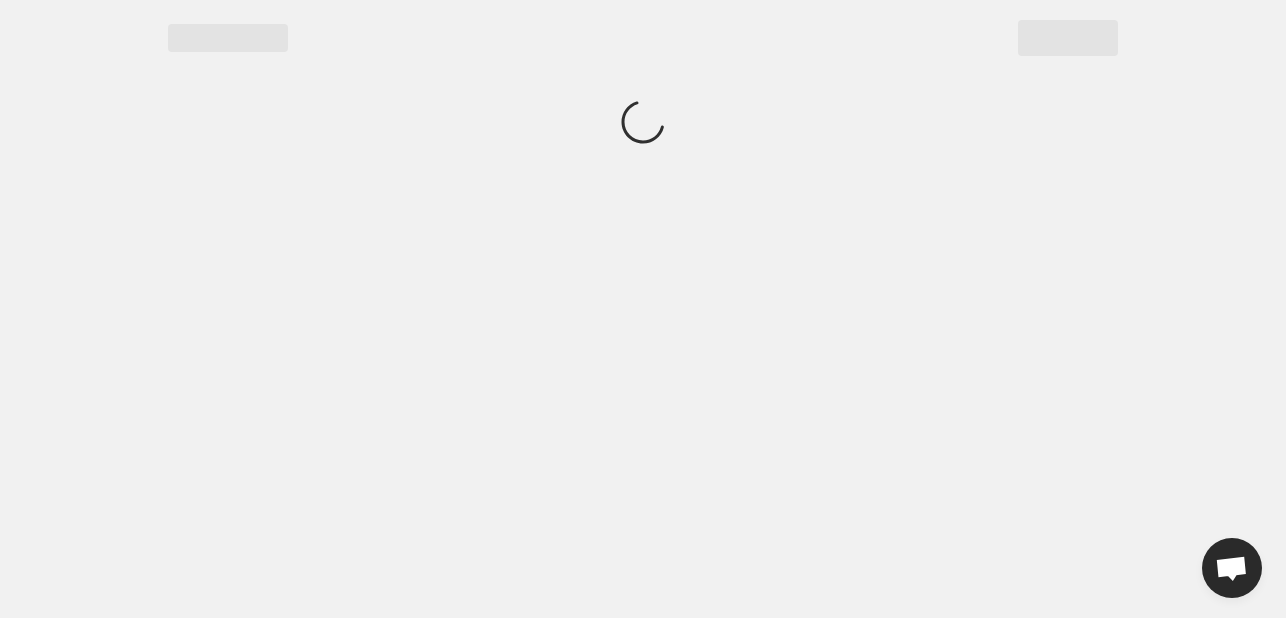 scroll, scrollTop: 0, scrollLeft: 0, axis: both 